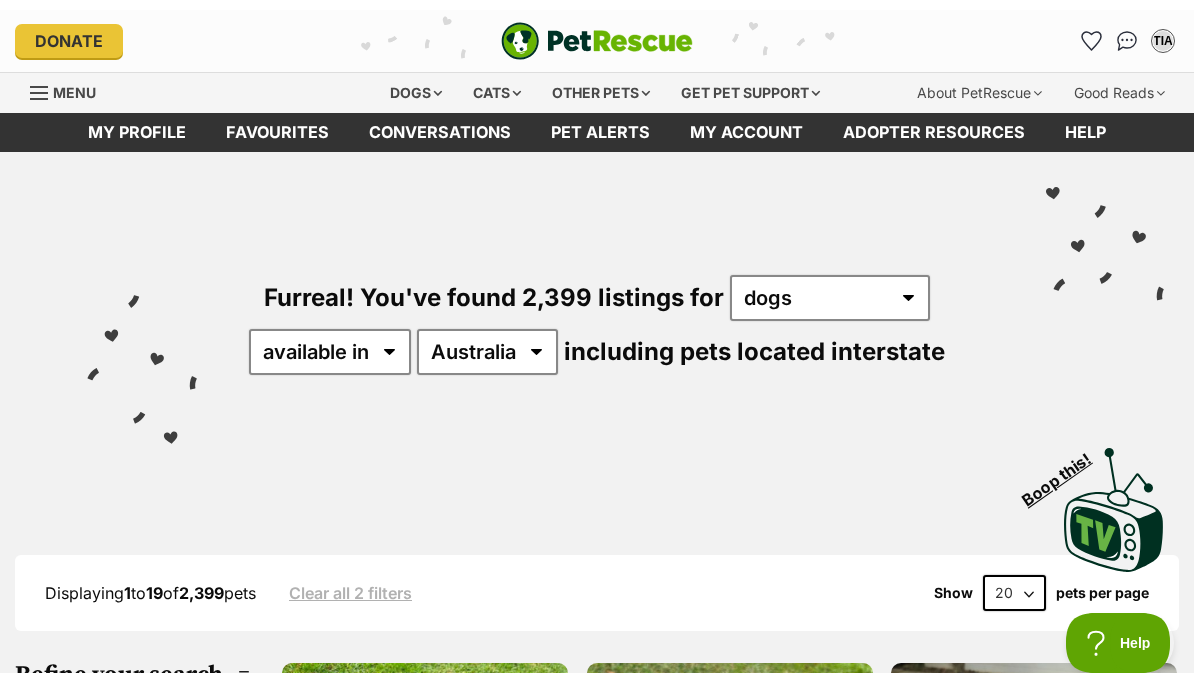 scroll, scrollTop: 0, scrollLeft: 0, axis: both 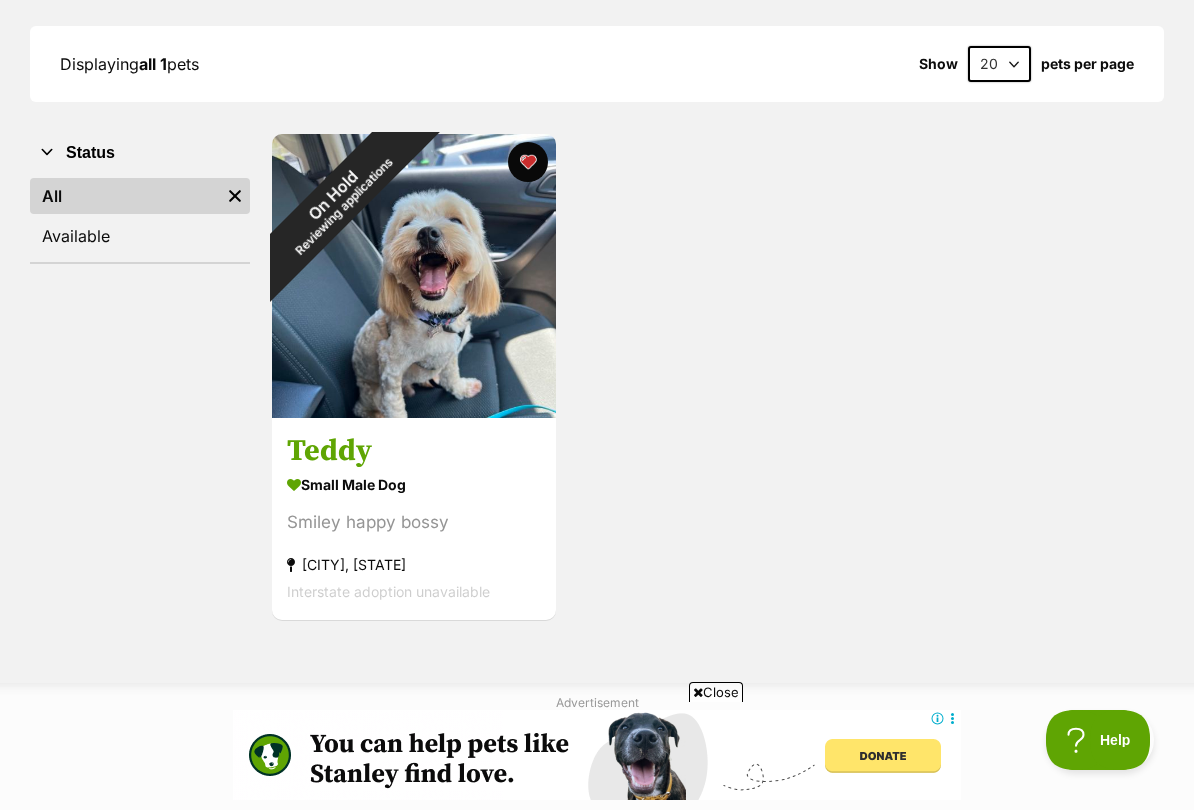 click on "On Hold Reviewing applications" at bounding box center [338, 200] 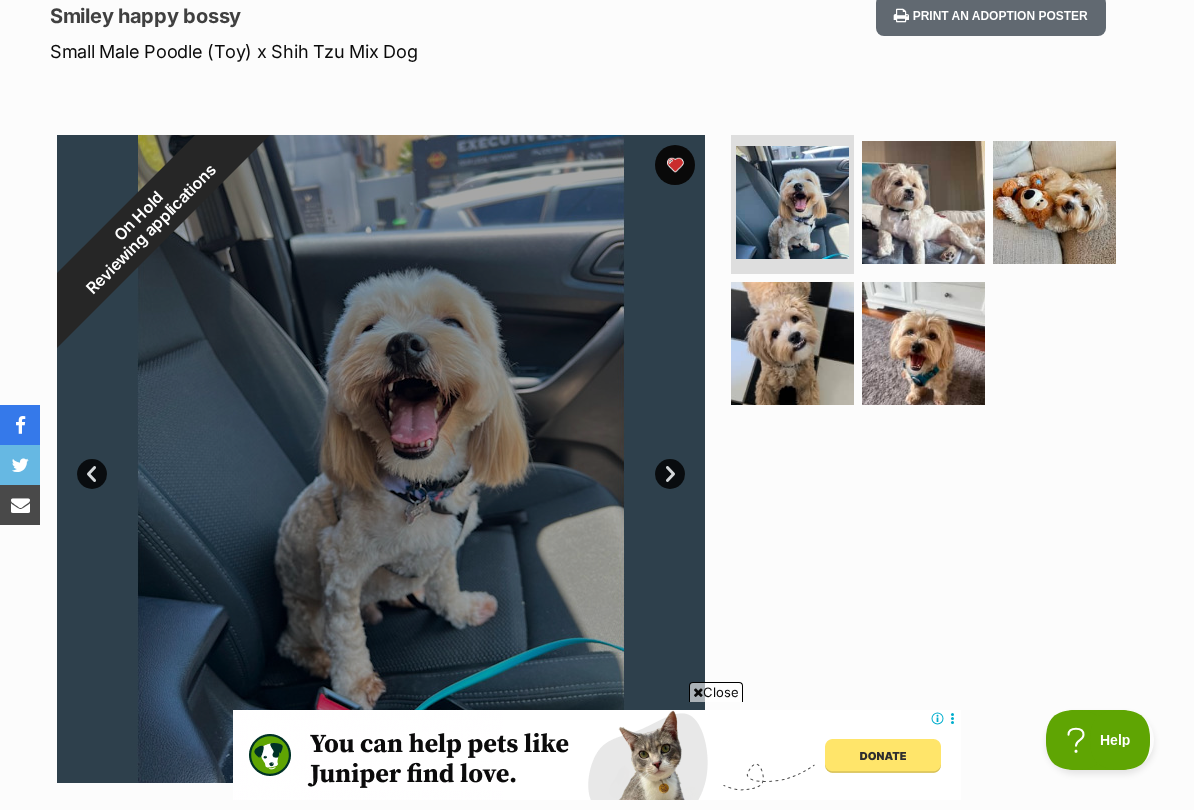 scroll, scrollTop: 0, scrollLeft: 0, axis: both 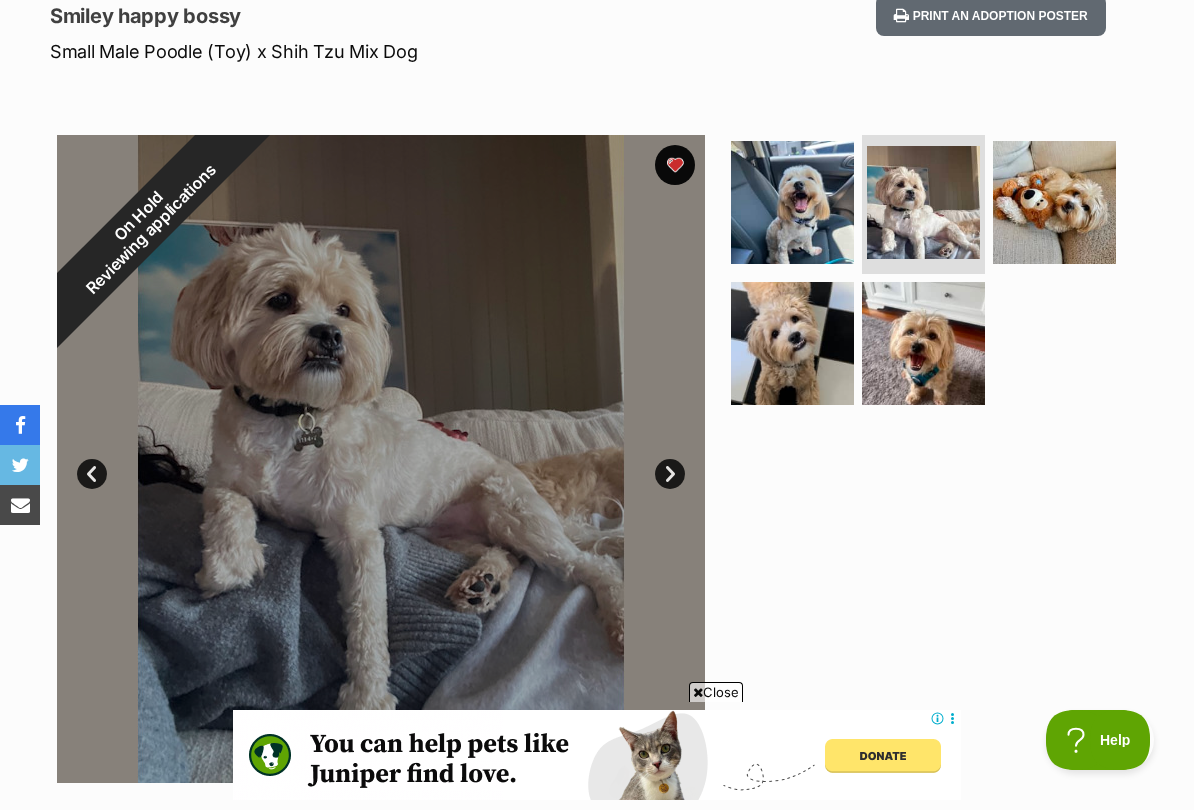 click on "Next" at bounding box center [670, 474] 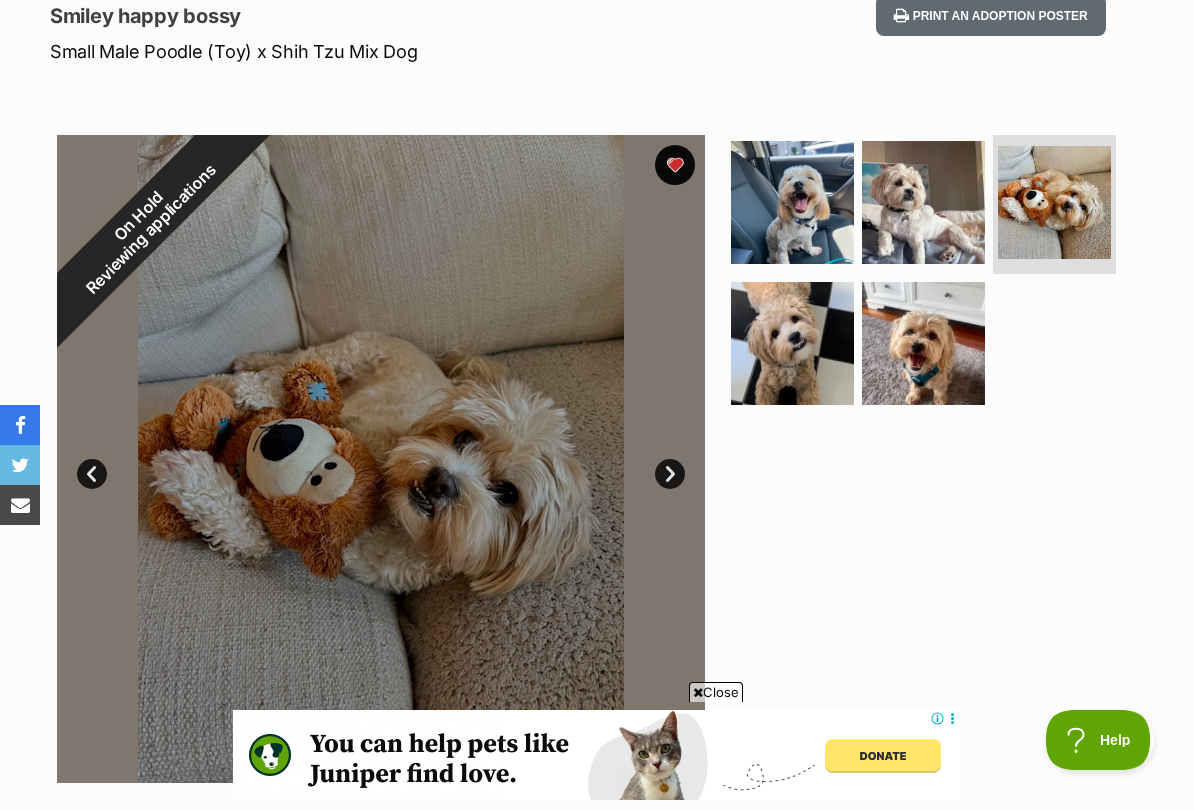 click on "Next" at bounding box center [670, 474] 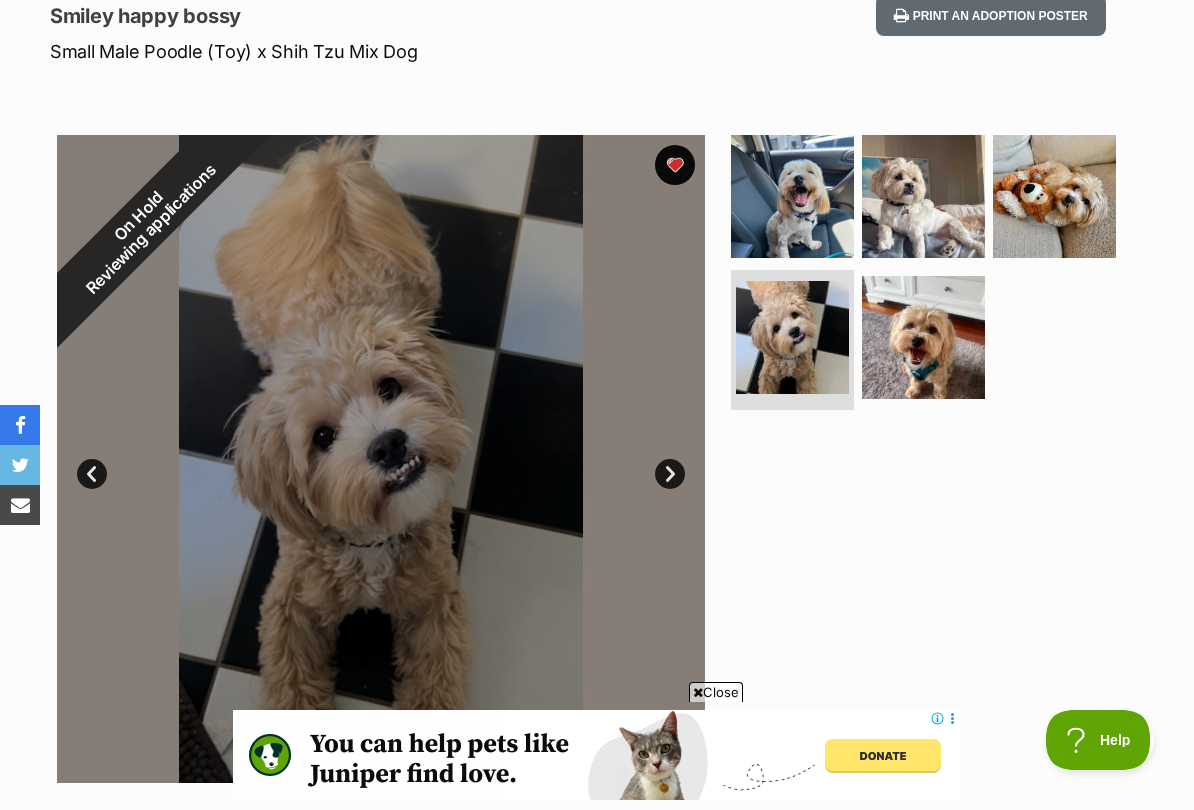 click on "Next" at bounding box center [670, 474] 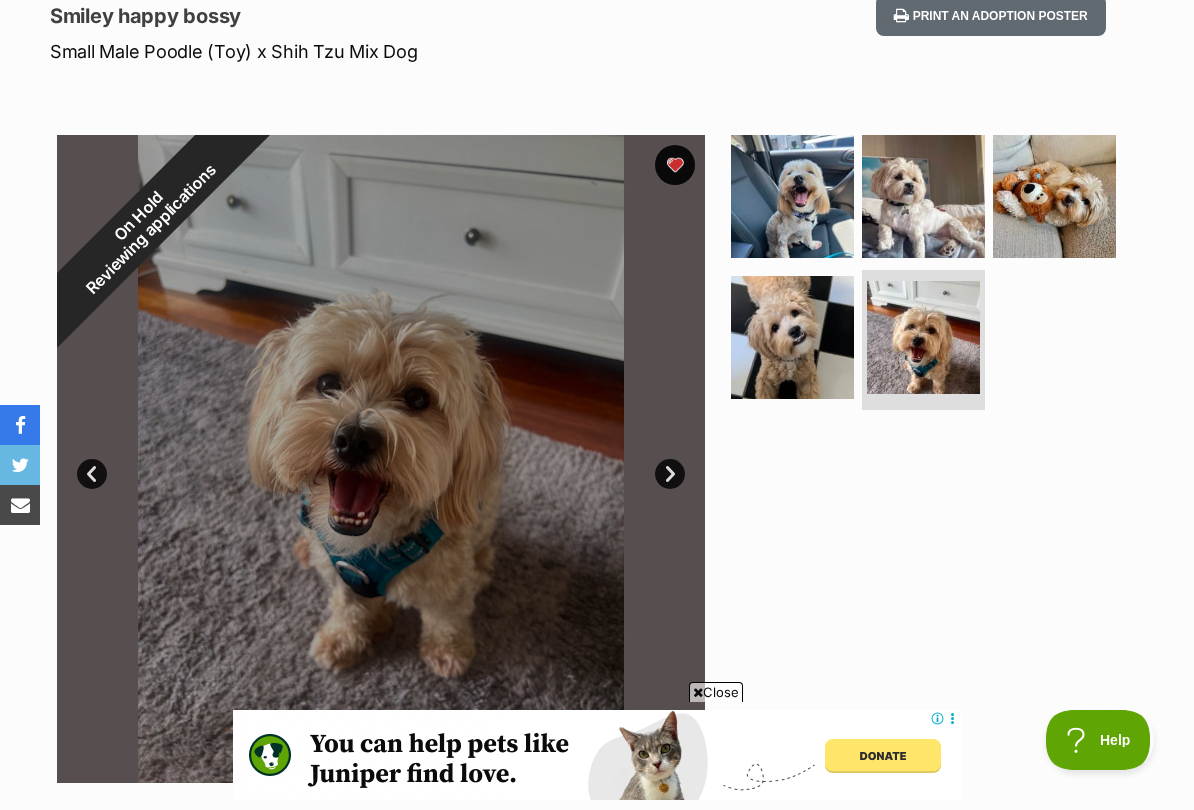 scroll, scrollTop: 0, scrollLeft: 0, axis: both 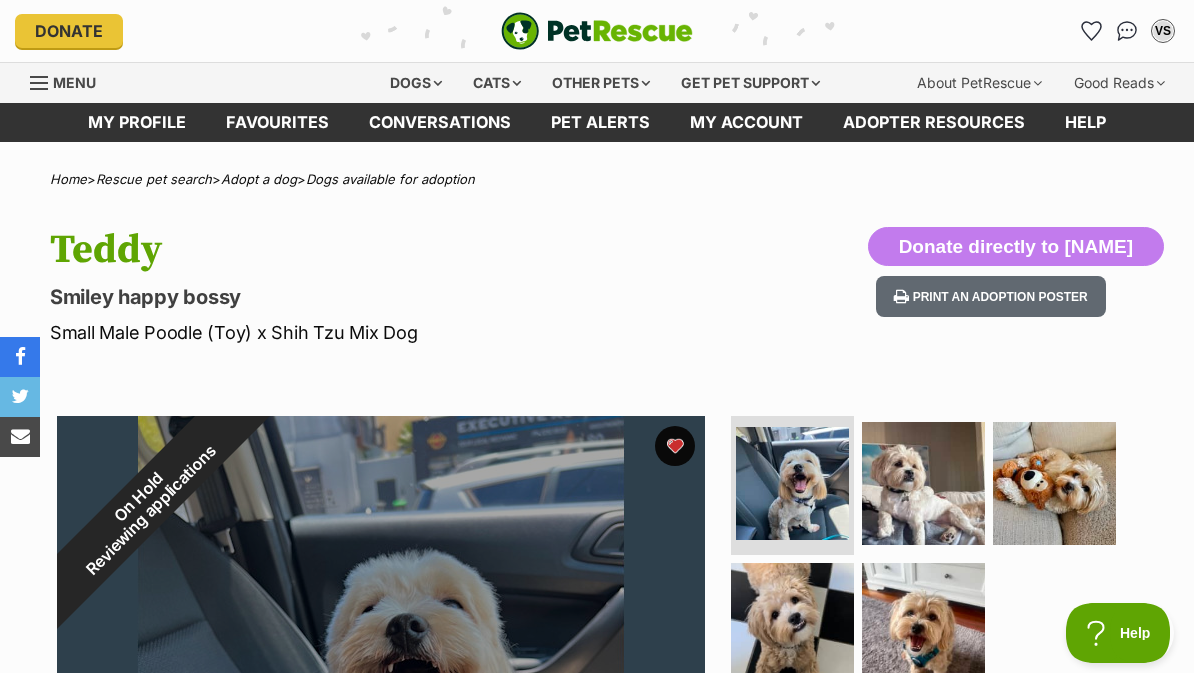 click 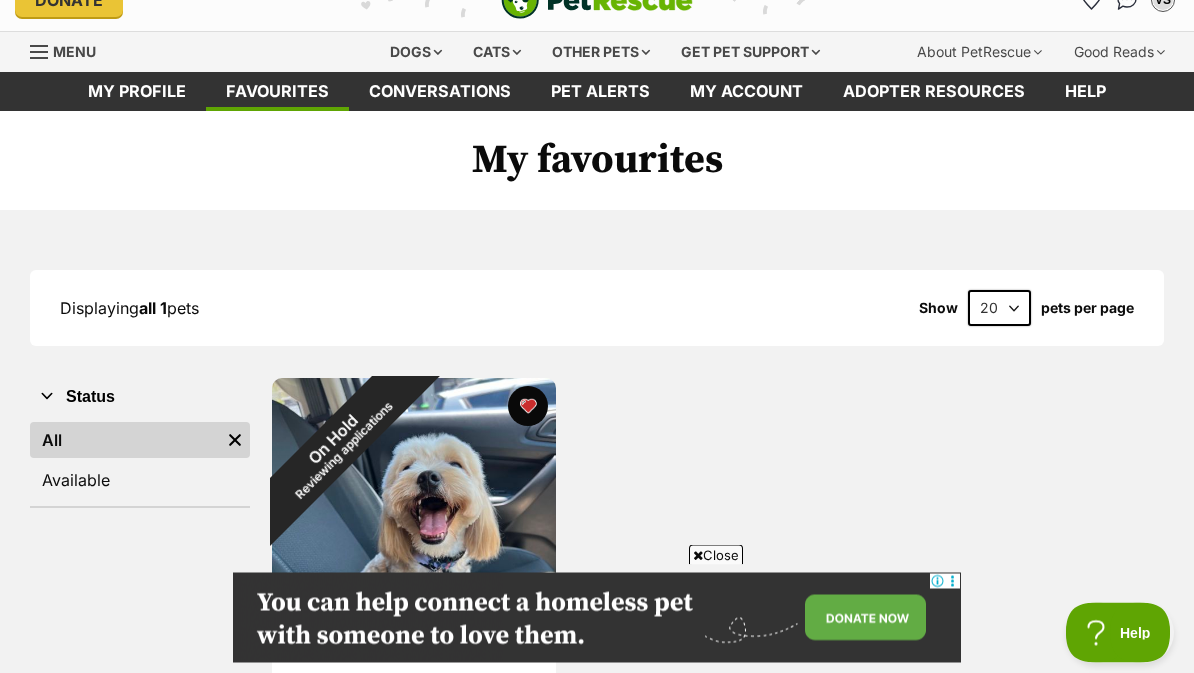 scroll, scrollTop: 0, scrollLeft: 0, axis: both 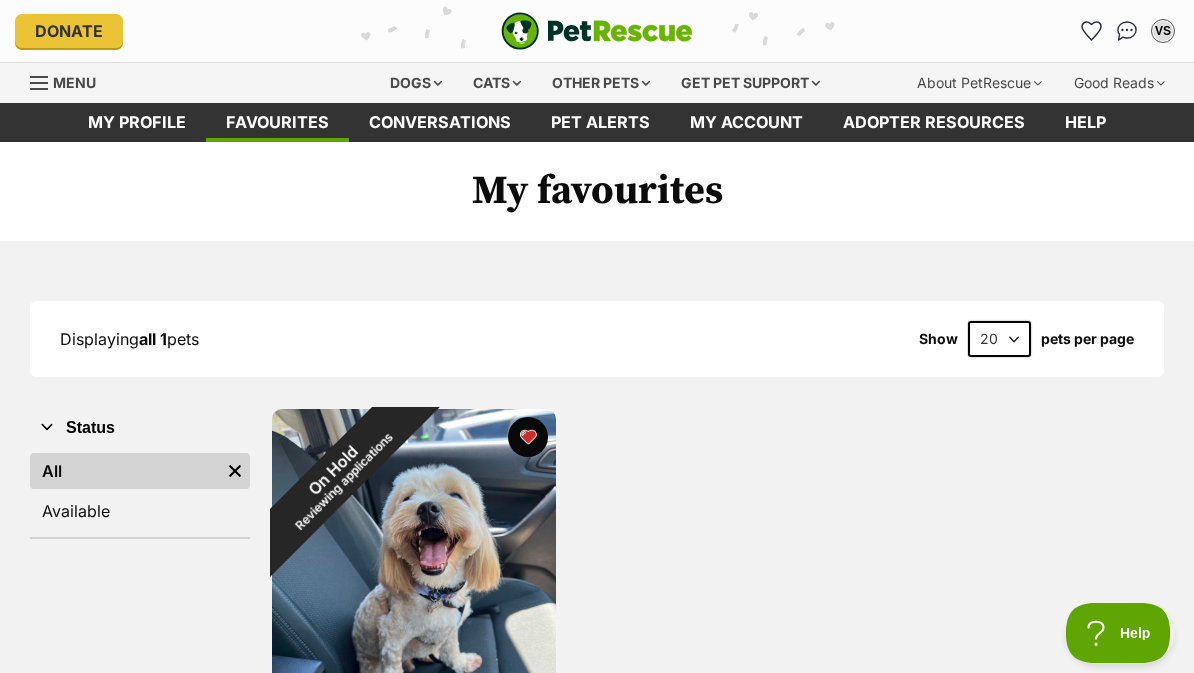 click on "VS" at bounding box center [1163, 31] 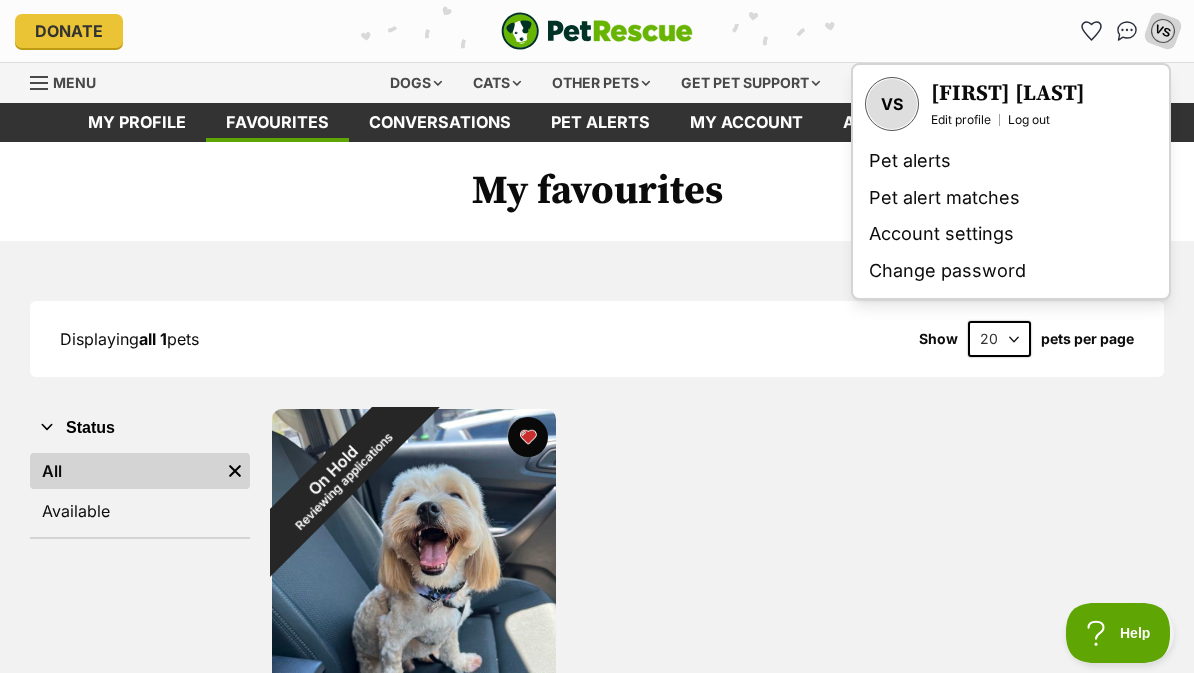 click on "[NAME] [LAST]" at bounding box center (1008, 94) 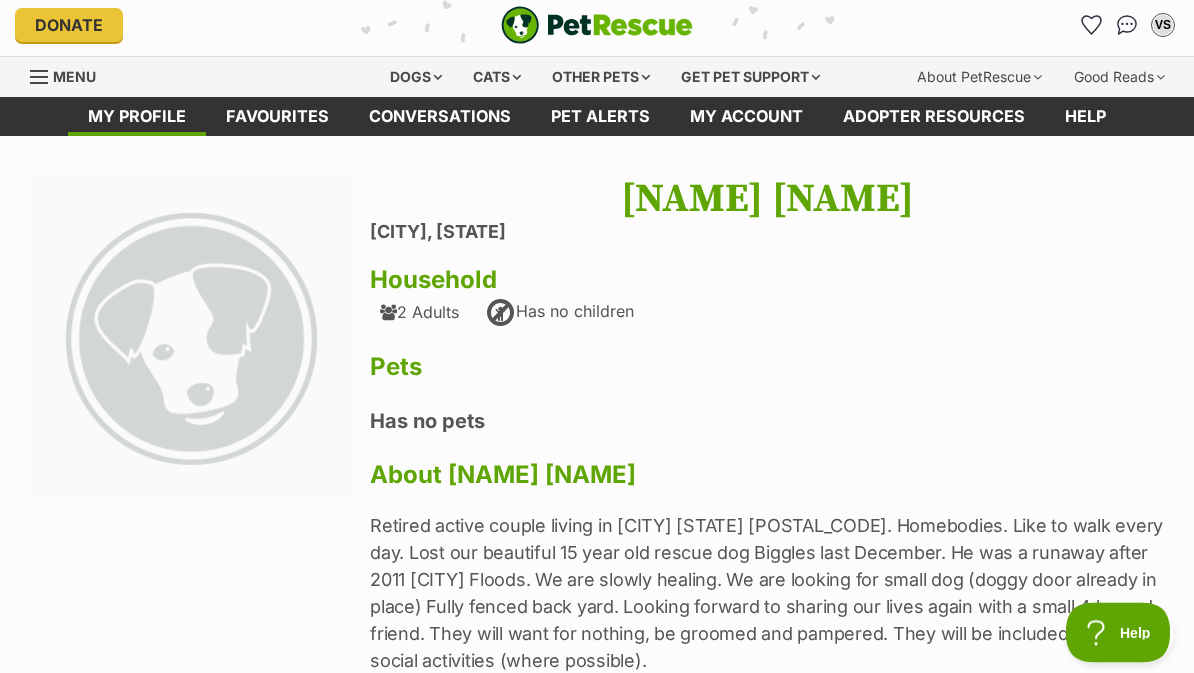 scroll, scrollTop: 0, scrollLeft: 0, axis: both 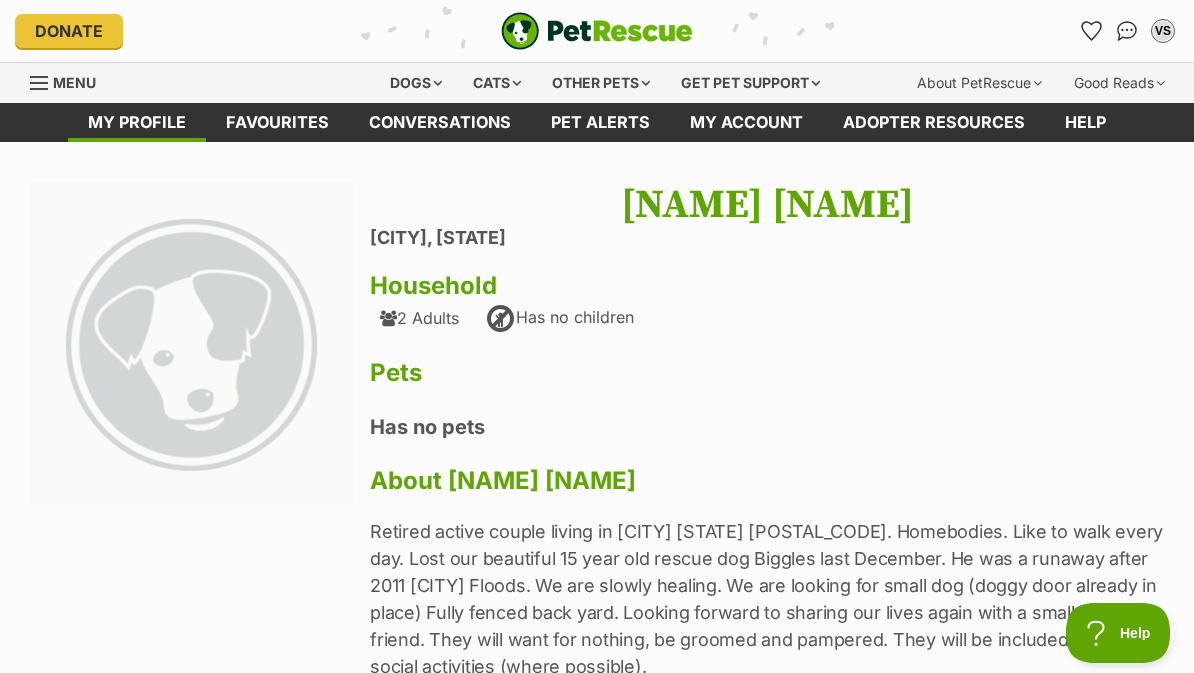 click at bounding box center [1127, 31] 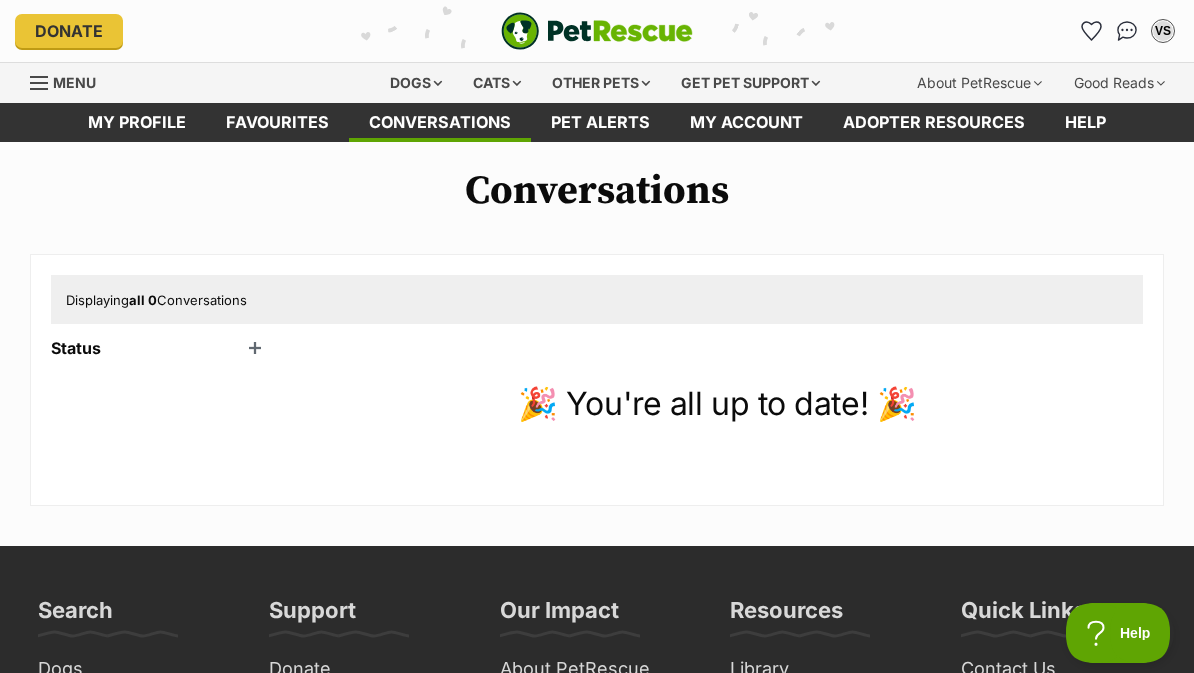 scroll, scrollTop: 0, scrollLeft: 0, axis: both 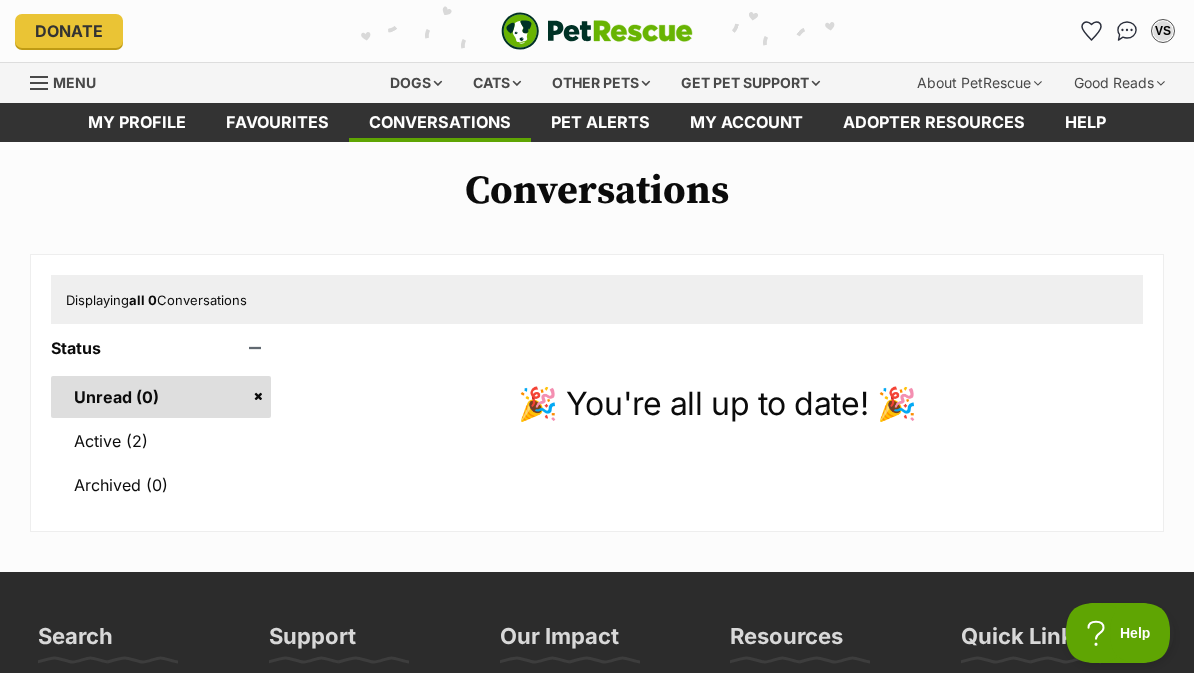 click on "Active (2)" at bounding box center [161, 441] 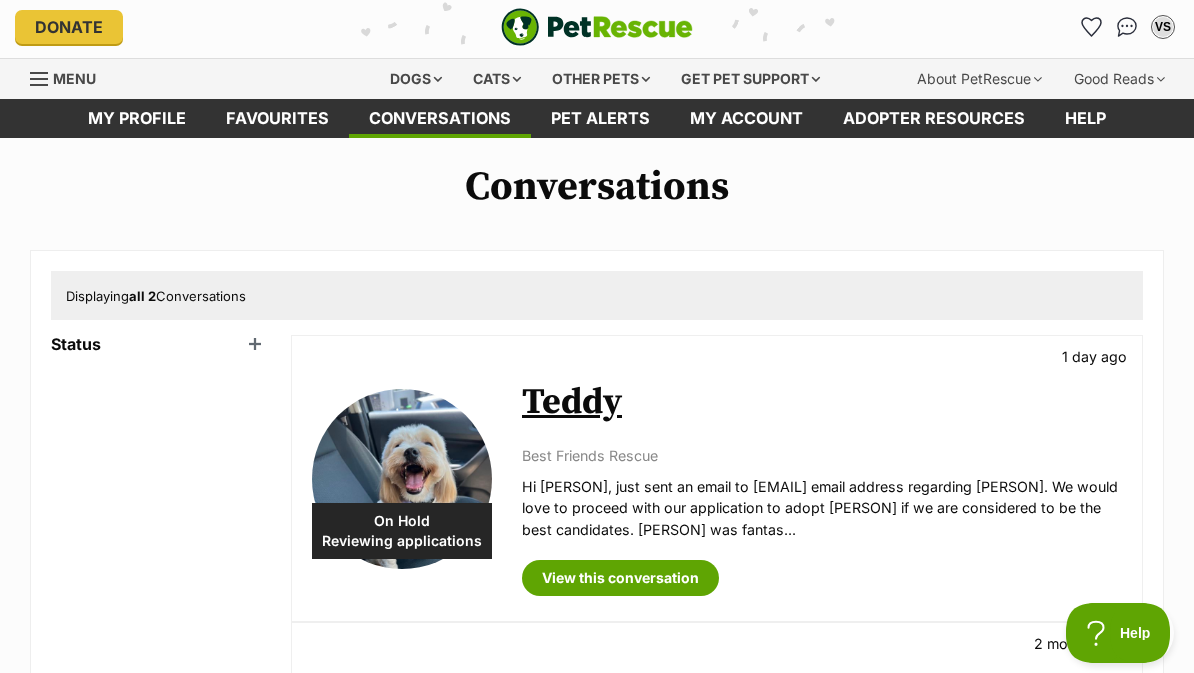 scroll, scrollTop: 0, scrollLeft: 0, axis: both 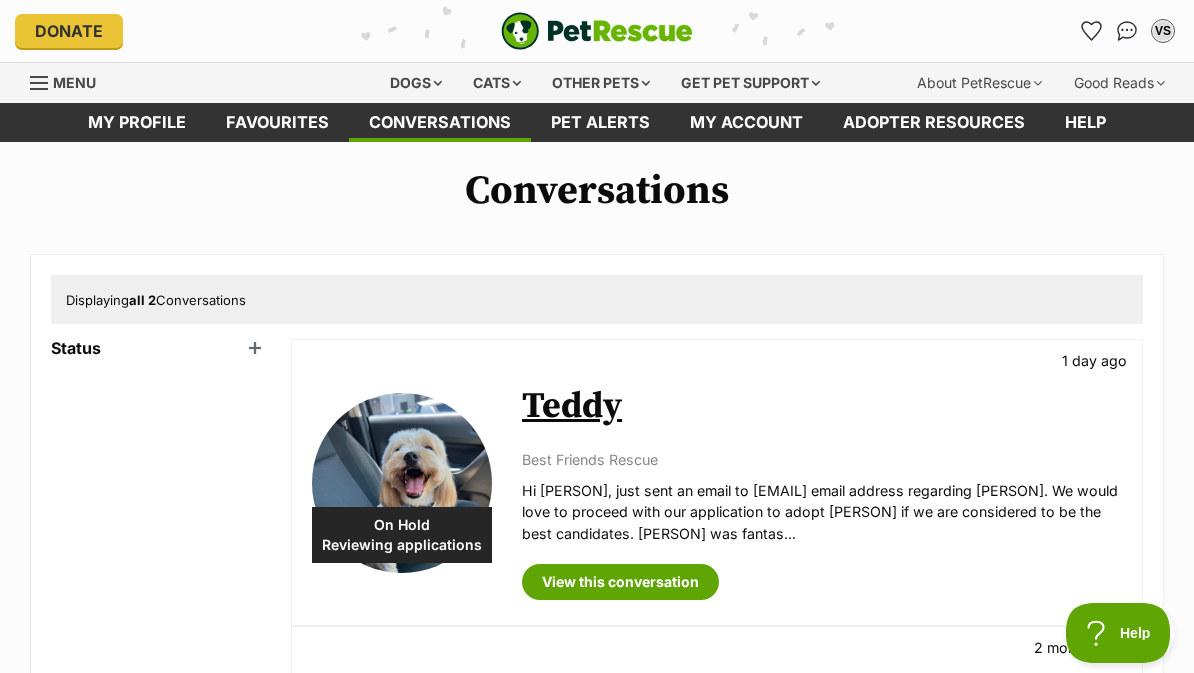 click on "Dogs" at bounding box center (416, 83) 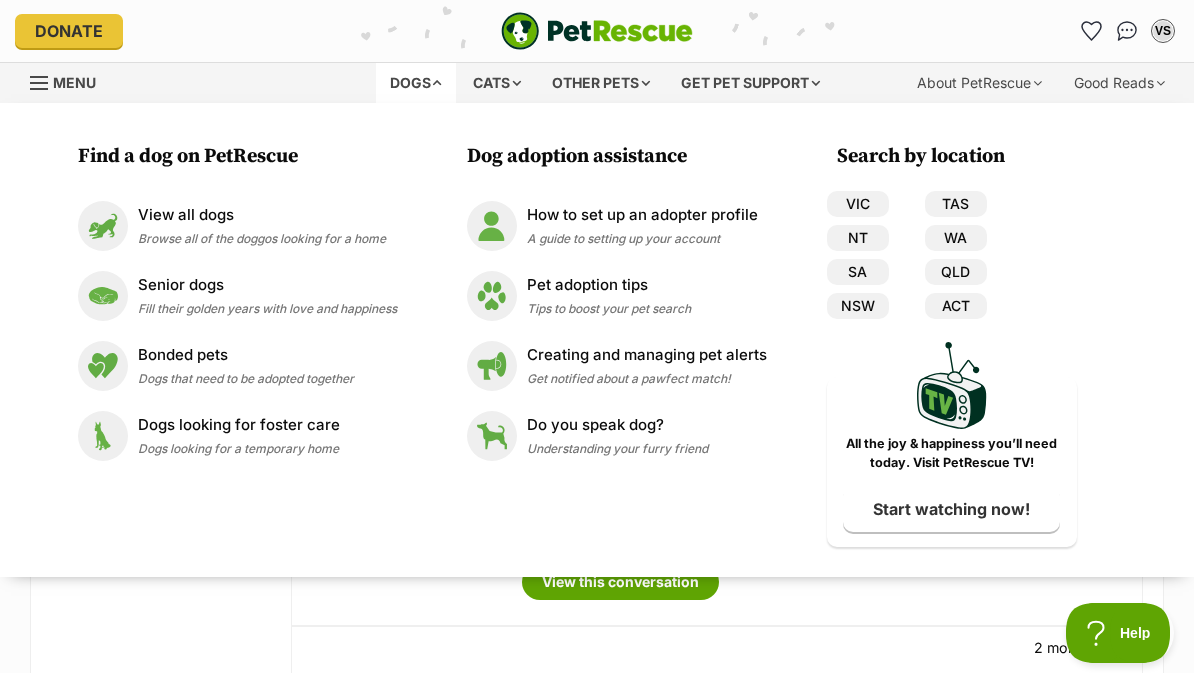 click at bounding box center (103, 226) 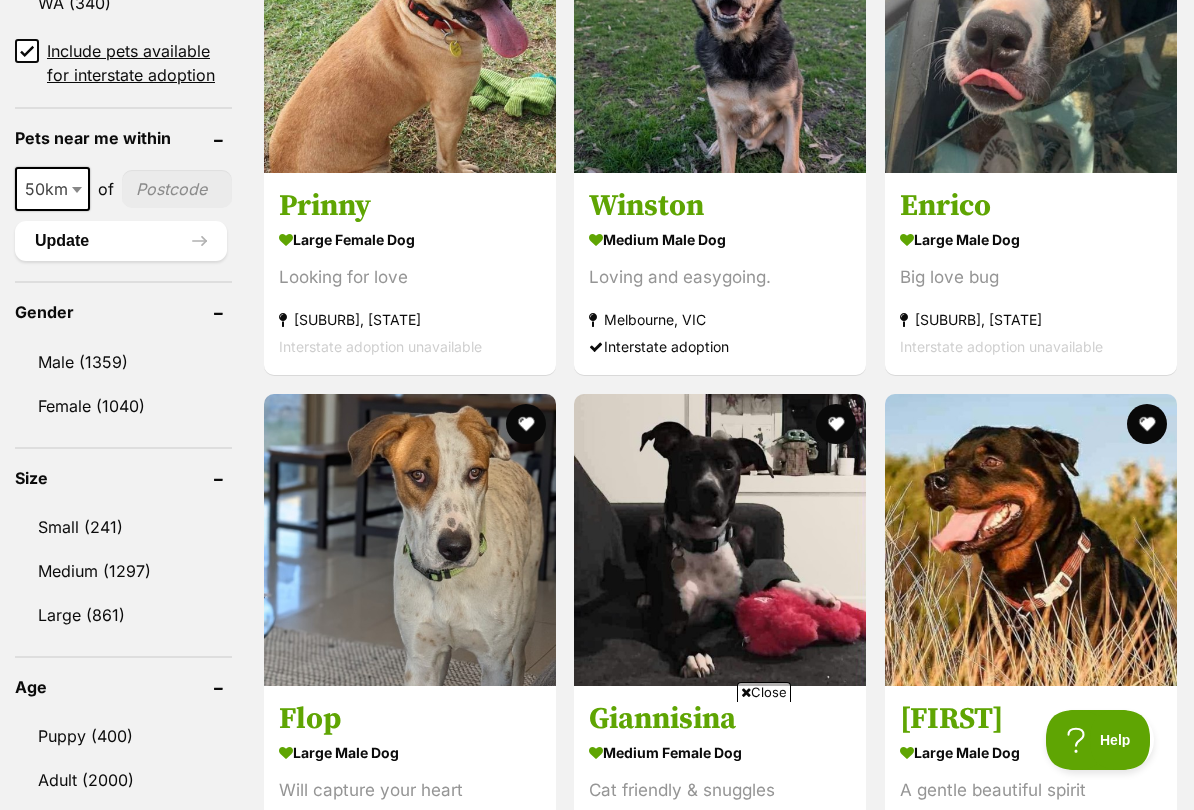 scroll, scrollTop: 1493, scrollLeft: 0, axis: vertical 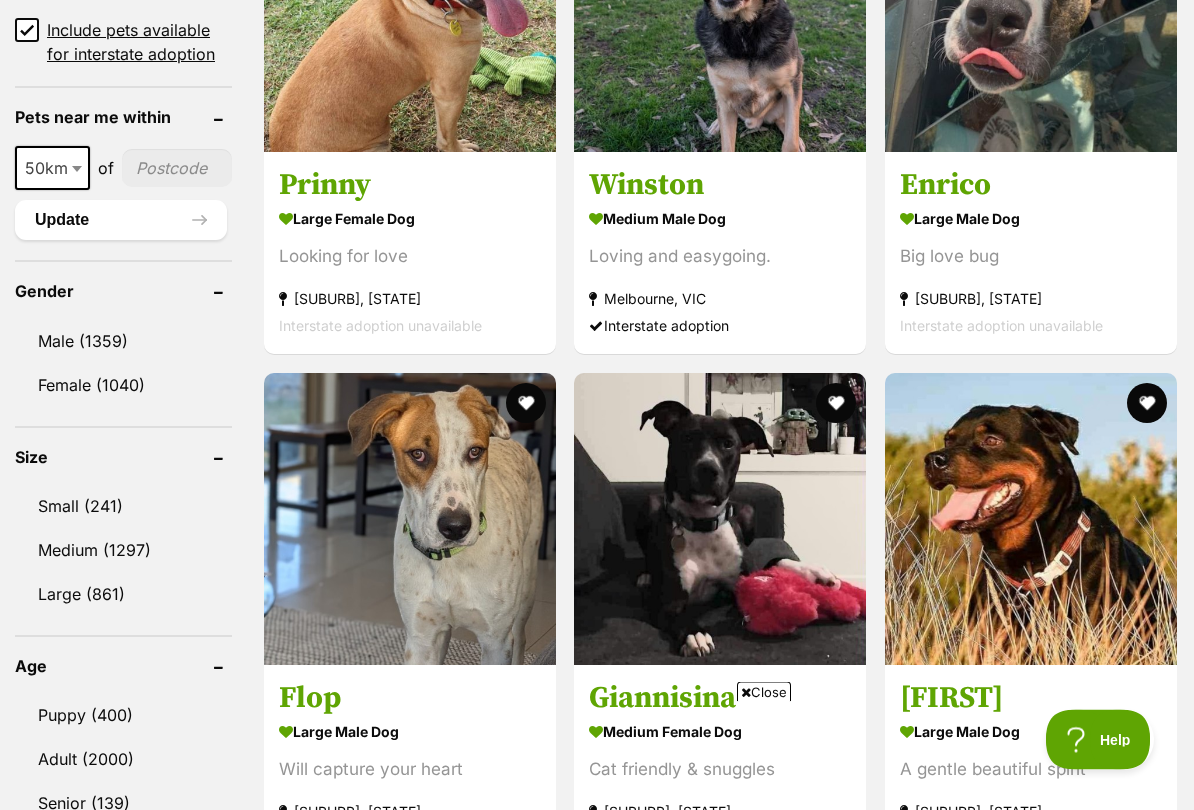 click on "Small (241)" at bounding box center [123, 507] 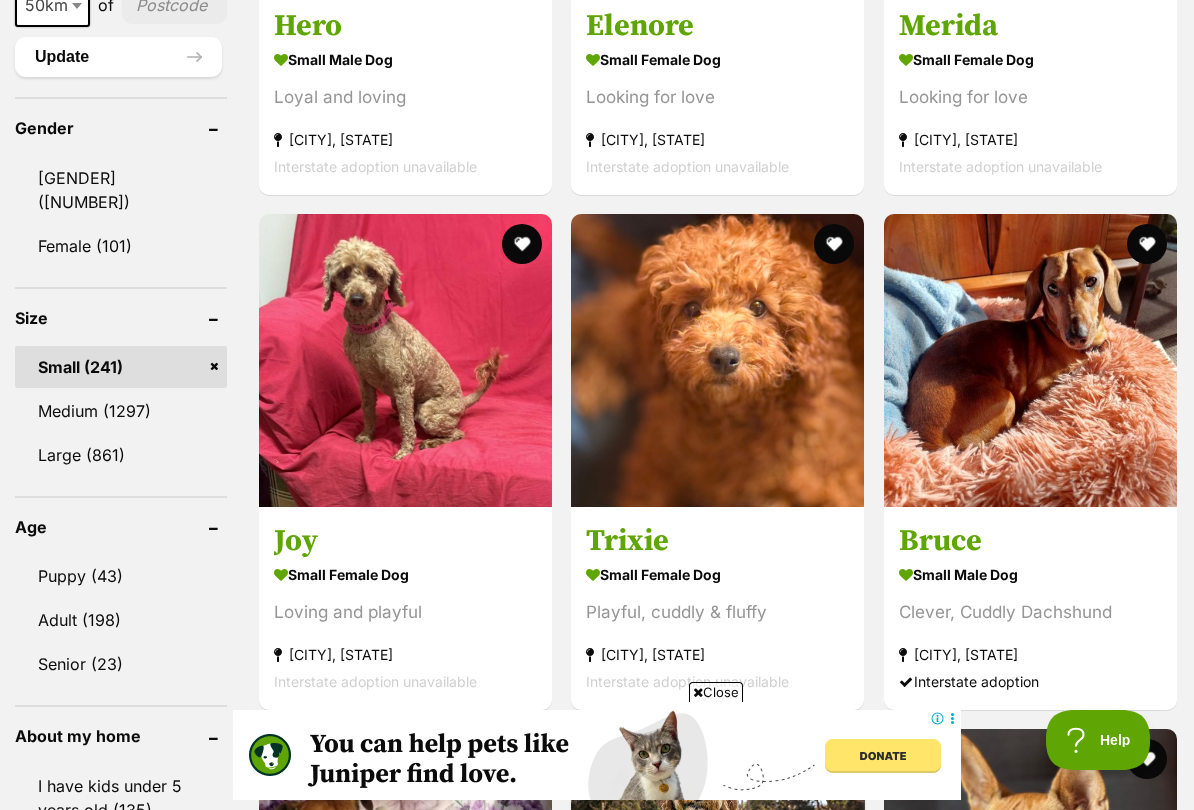 scroll, scrollTop: 1659, scrollLeft: 0, axis: vertical 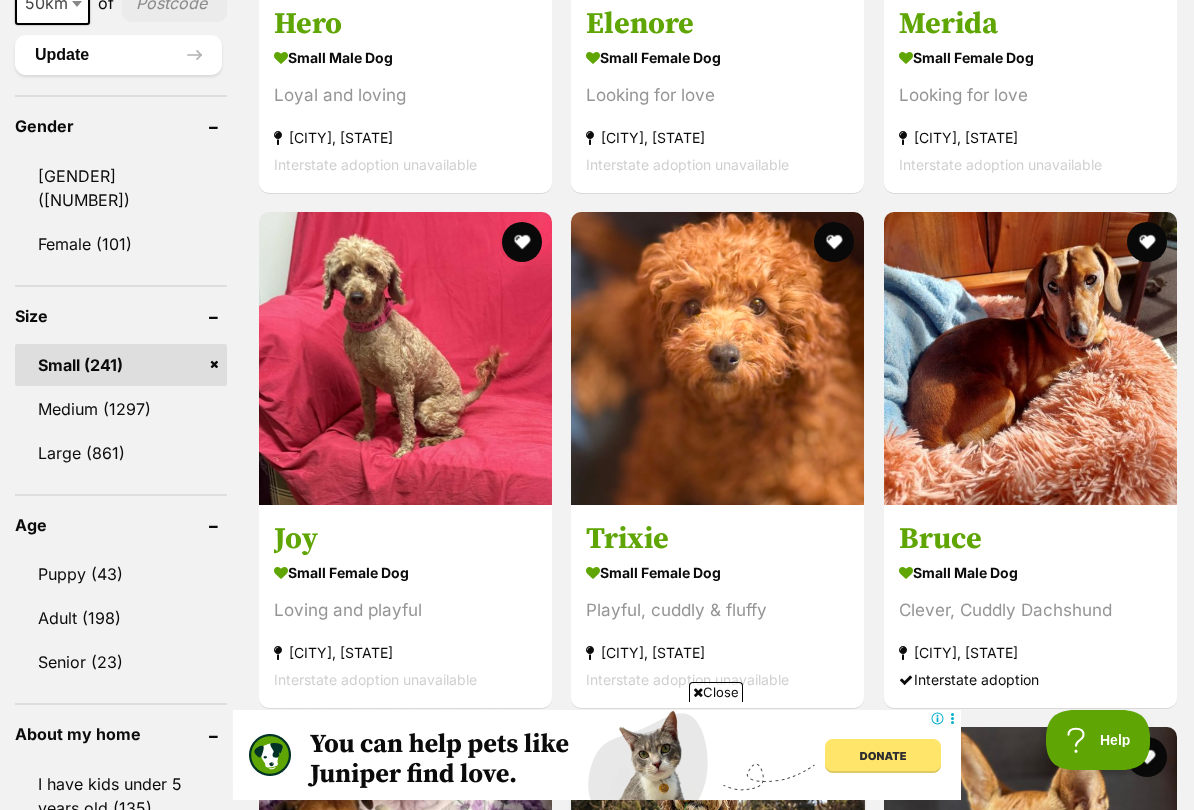 click on "Adult (198)" at bounding box center [121, 618] 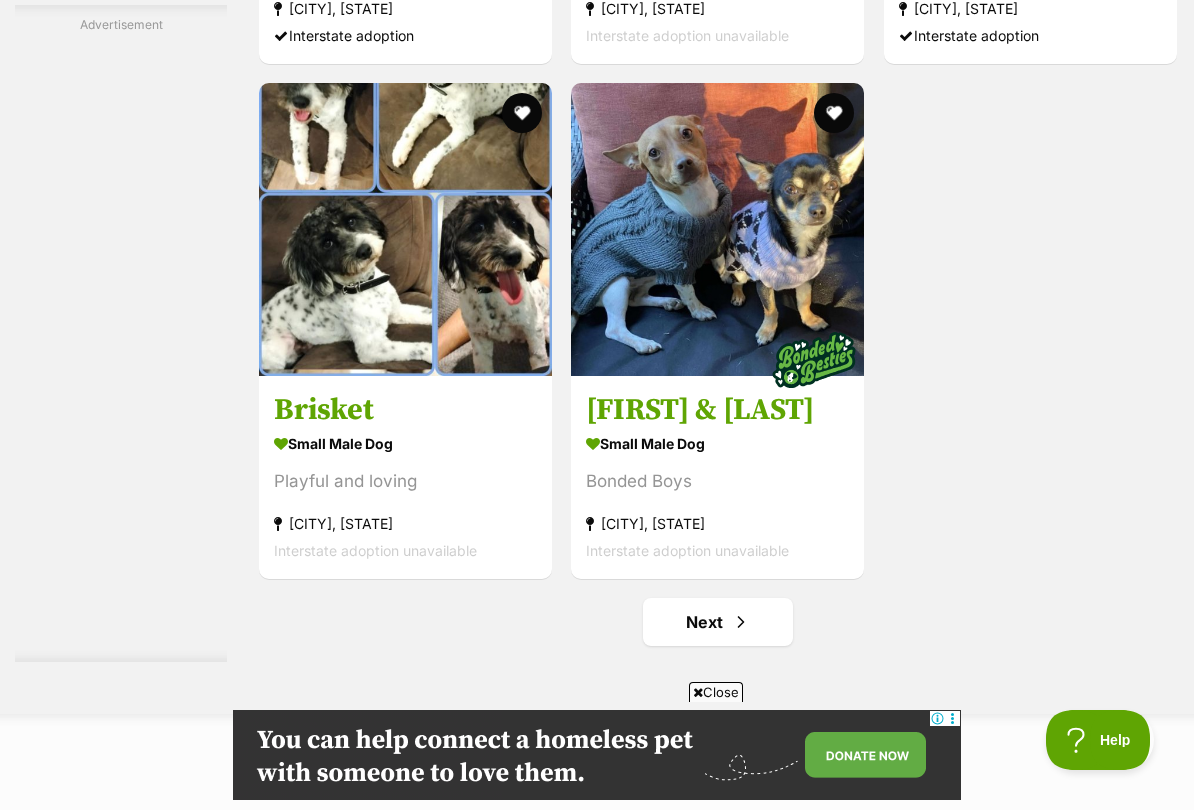 scroll, scrollTop: 3948, scrollLeft: 0, axis: vertical 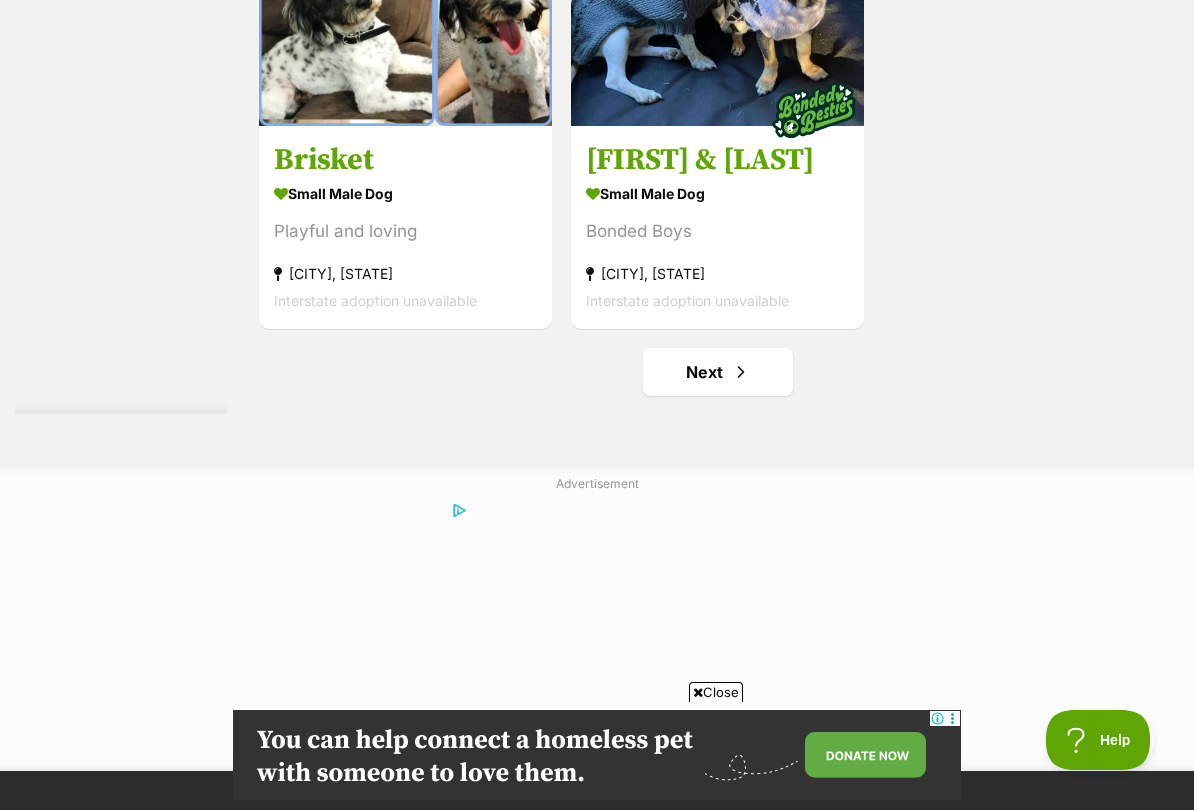 click on "Brisket" at bounding box center (405, 159) 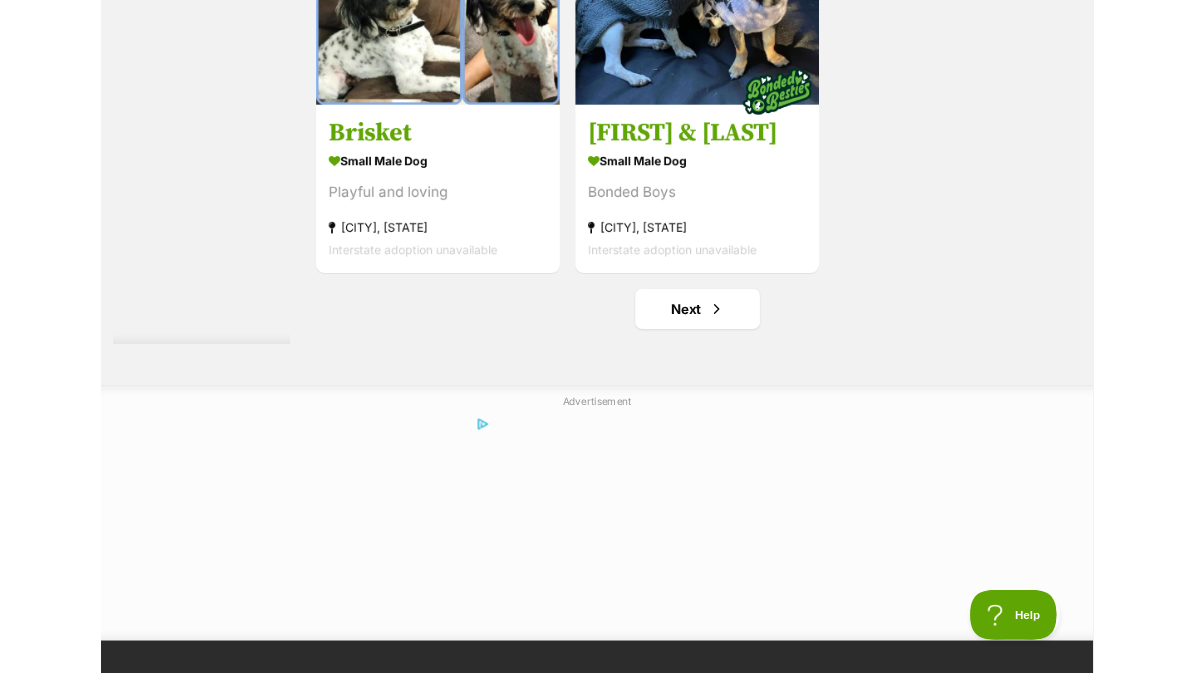 scroll, scrollTop: 4201, scrollLeft: 0, axis: vertical 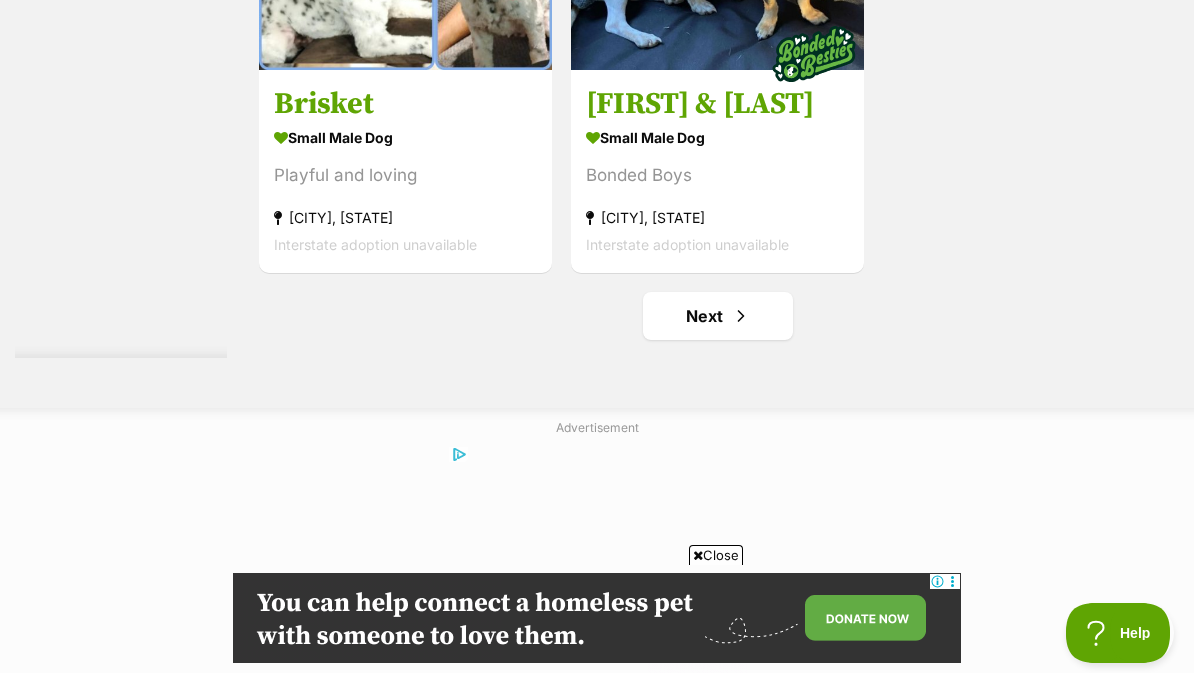 click on "Next" at bounding box center (718, 316) 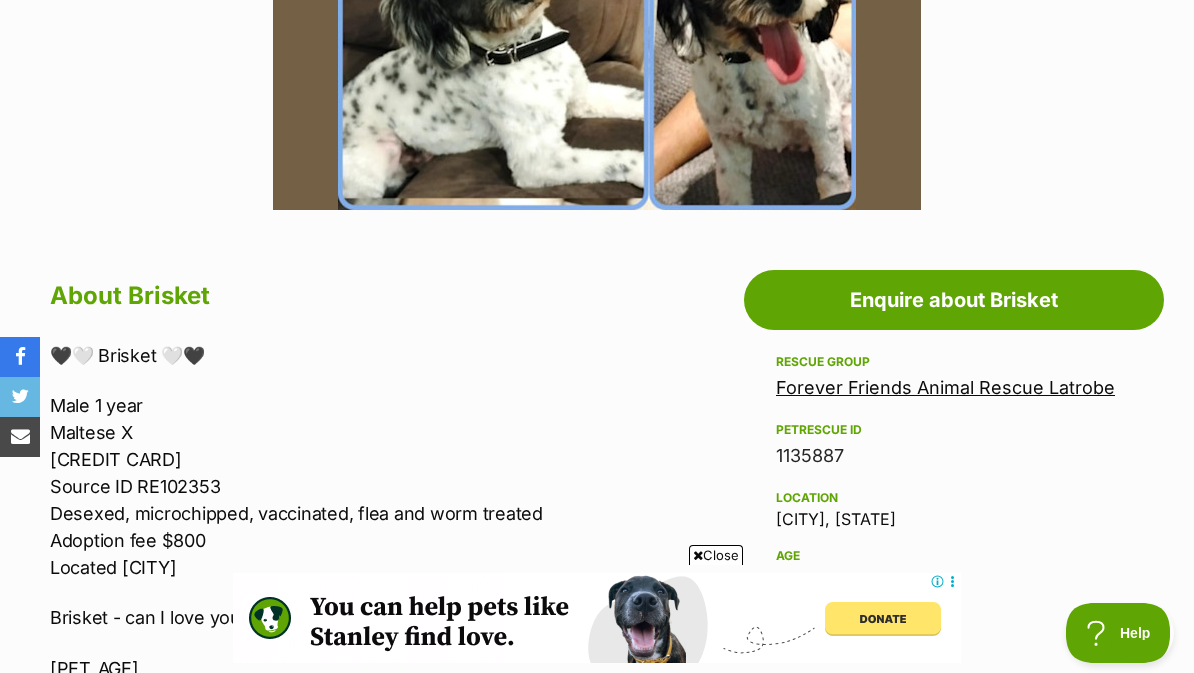 scroll, scrollTop: 771, scrollLeft: 0, axis: vertical 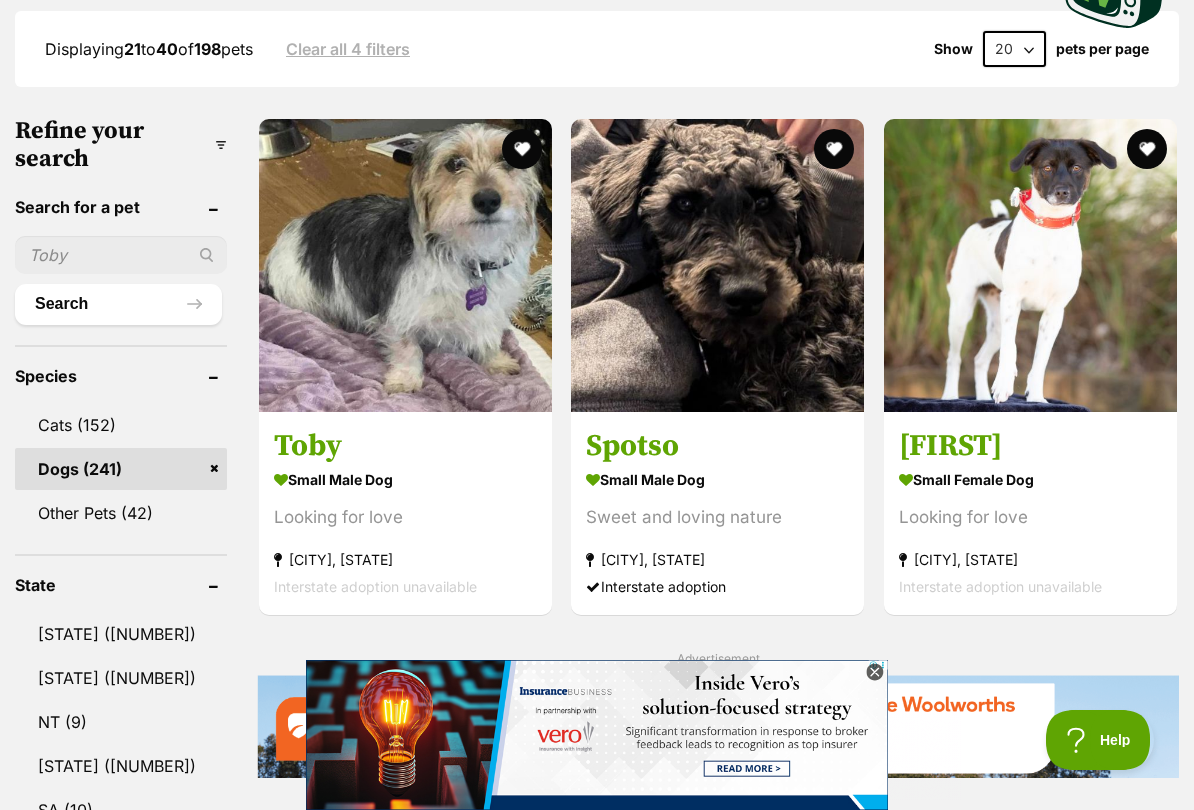 click at bounding box center (717, 265) 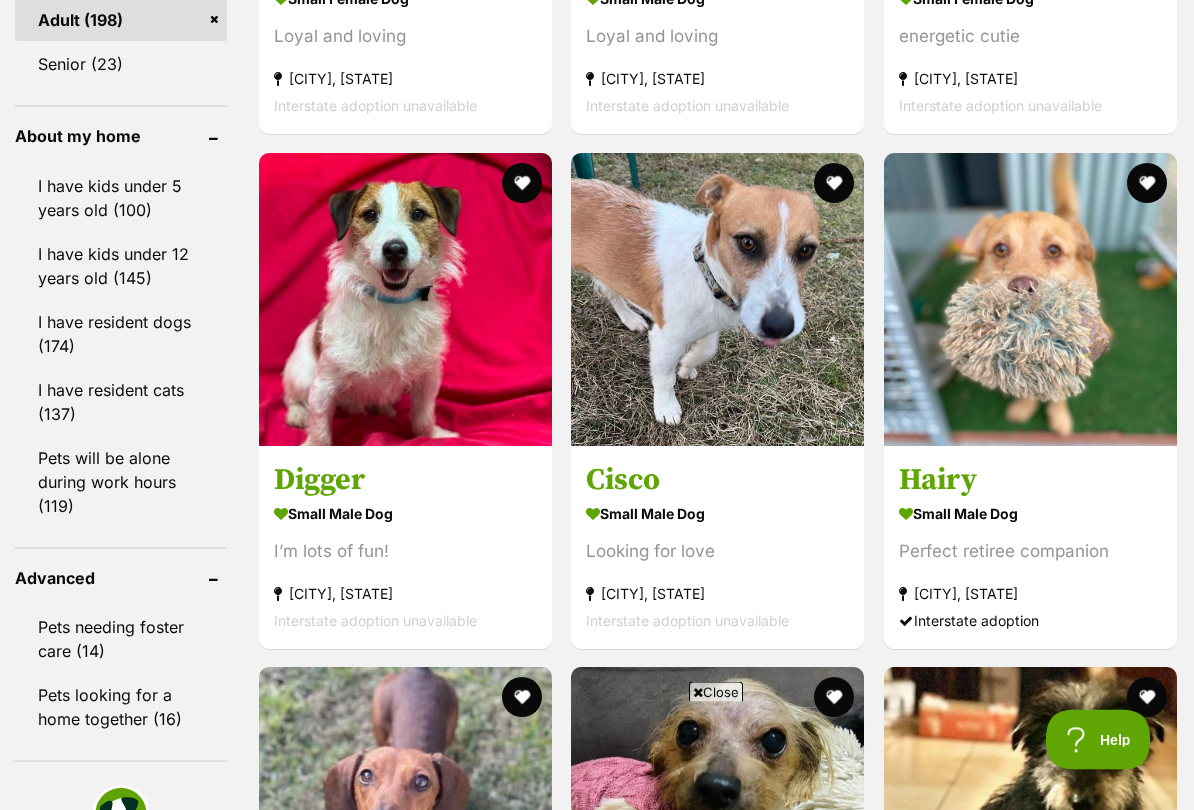 scroll, scrollTop: 0, scrollLeft: 0, axis: both 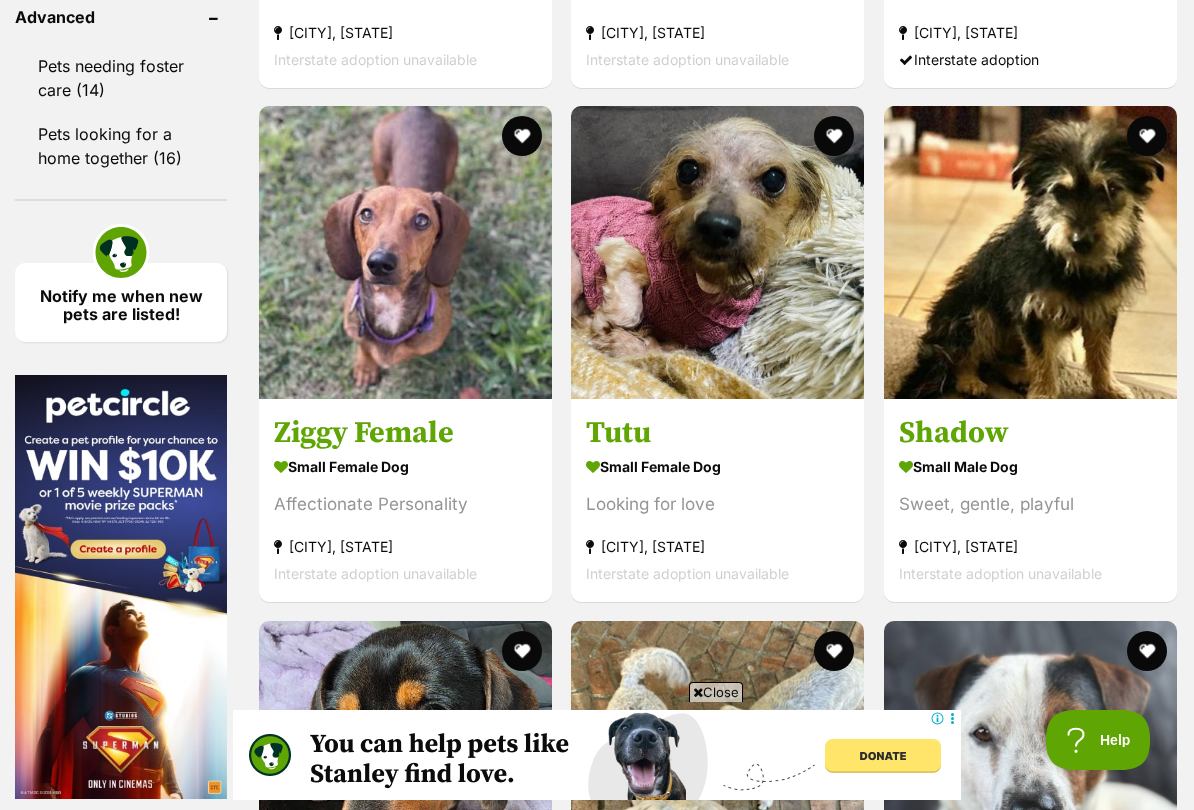 click at bounding box center (1030, 252) 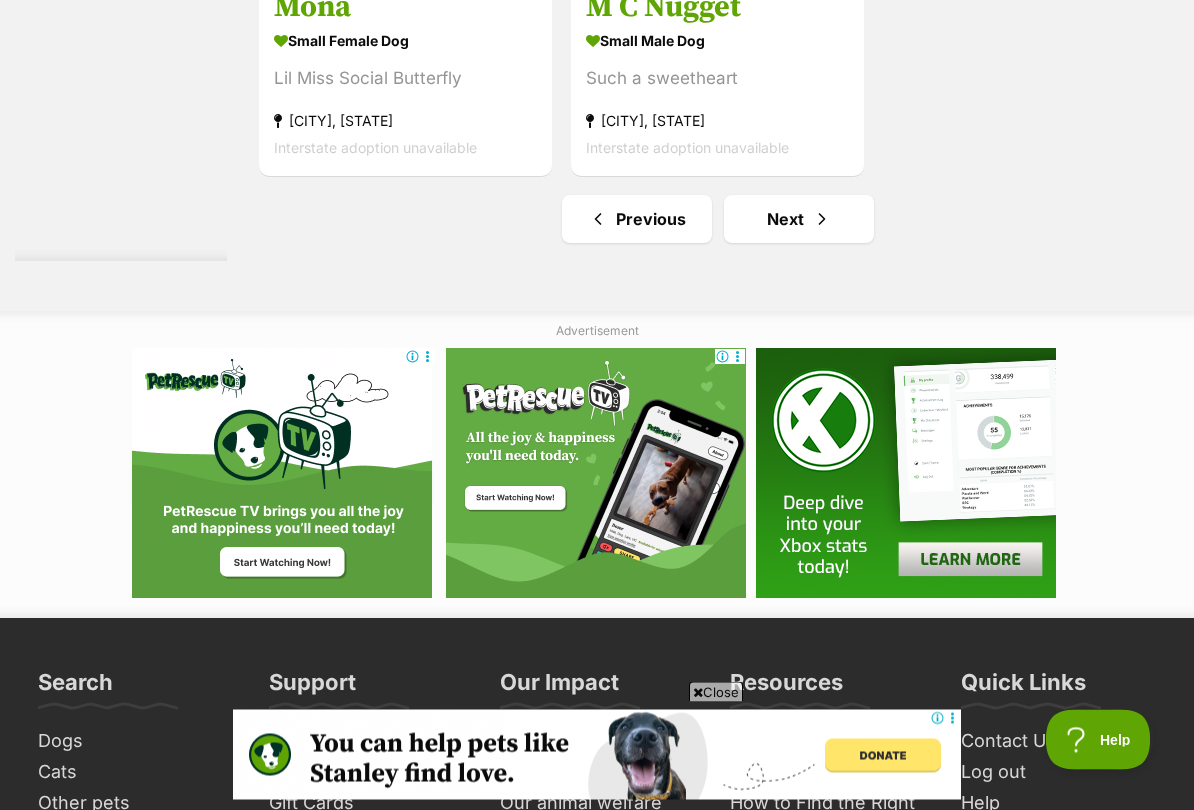 scroll, scrollTop: 4298, scrollLeft: 0, axis: vertical 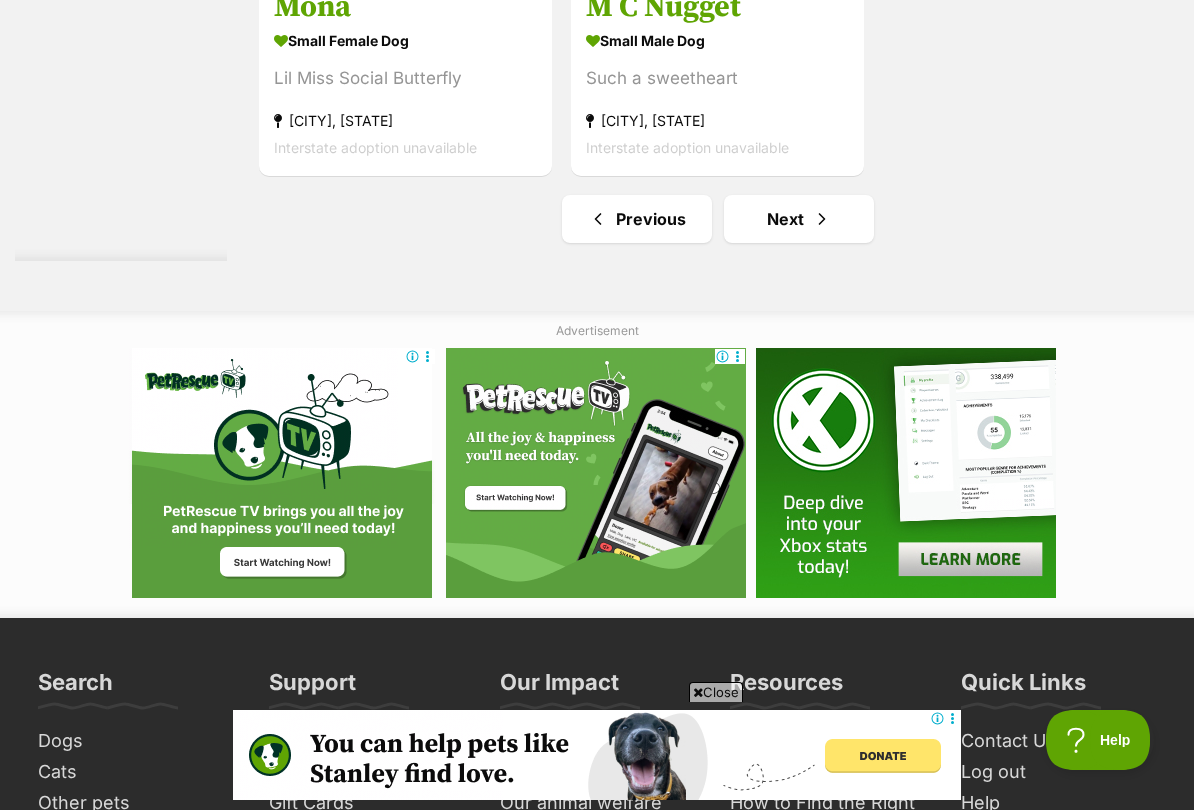 click on "Next" at bounding box center [799, 219] 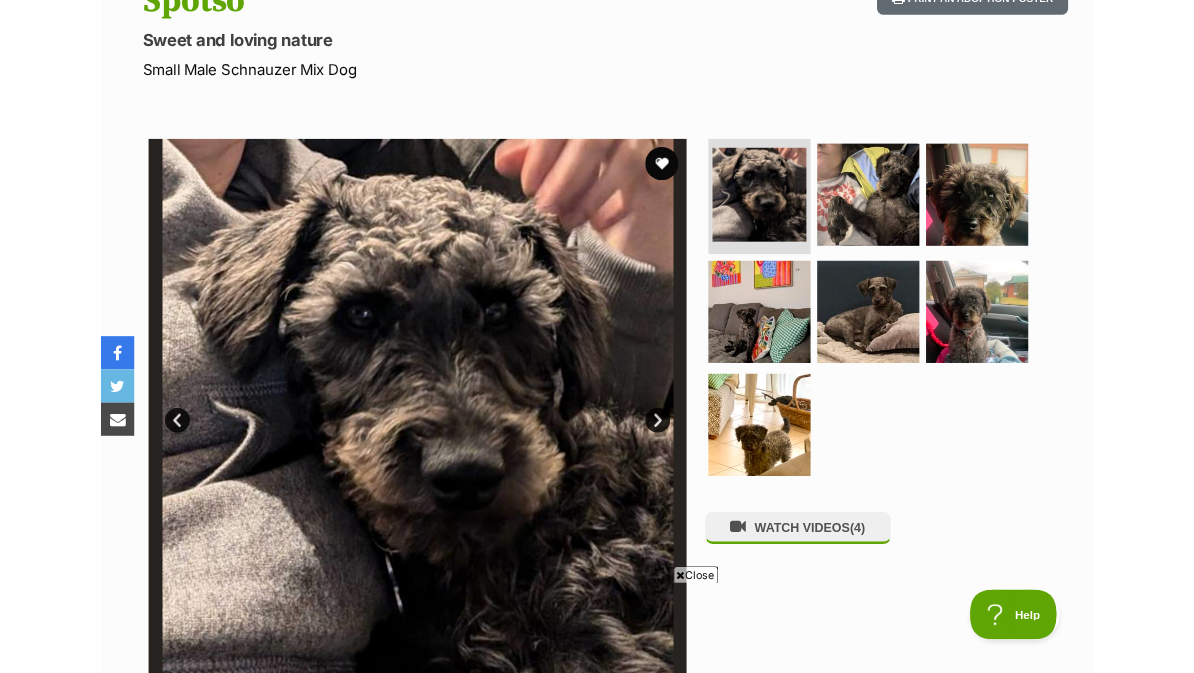 scroll, scrollTop: 248, scrollLeft: 0, axis: vertical 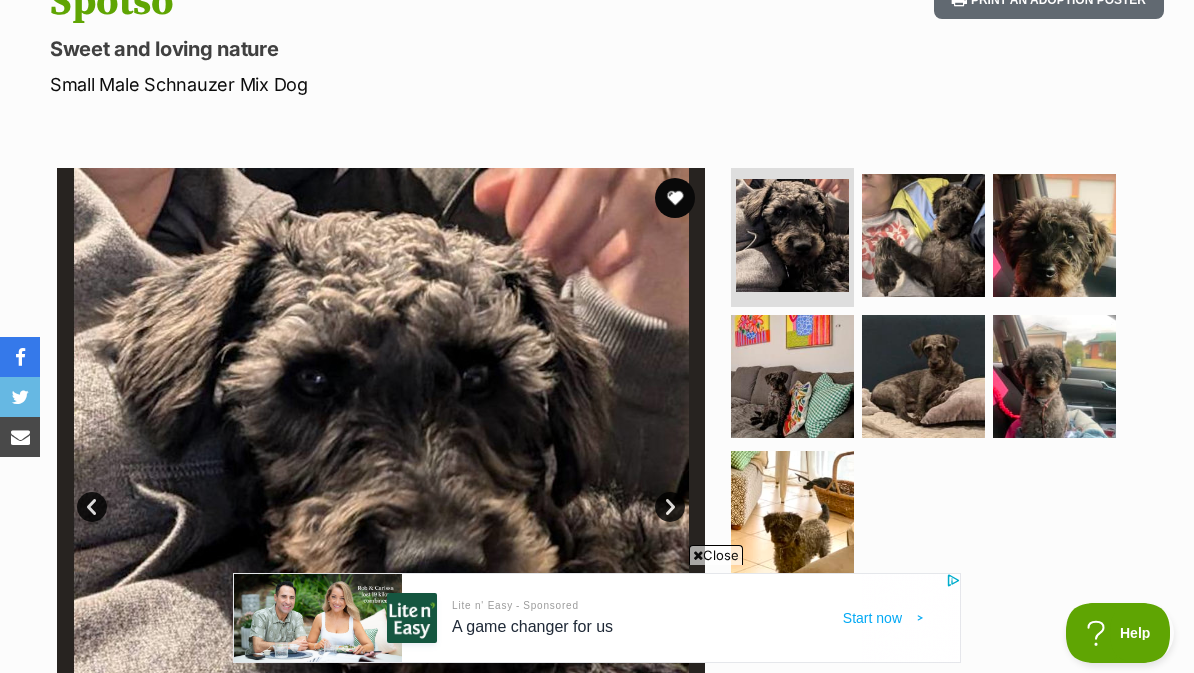 click on "Next" at bounding box center (670, 507) 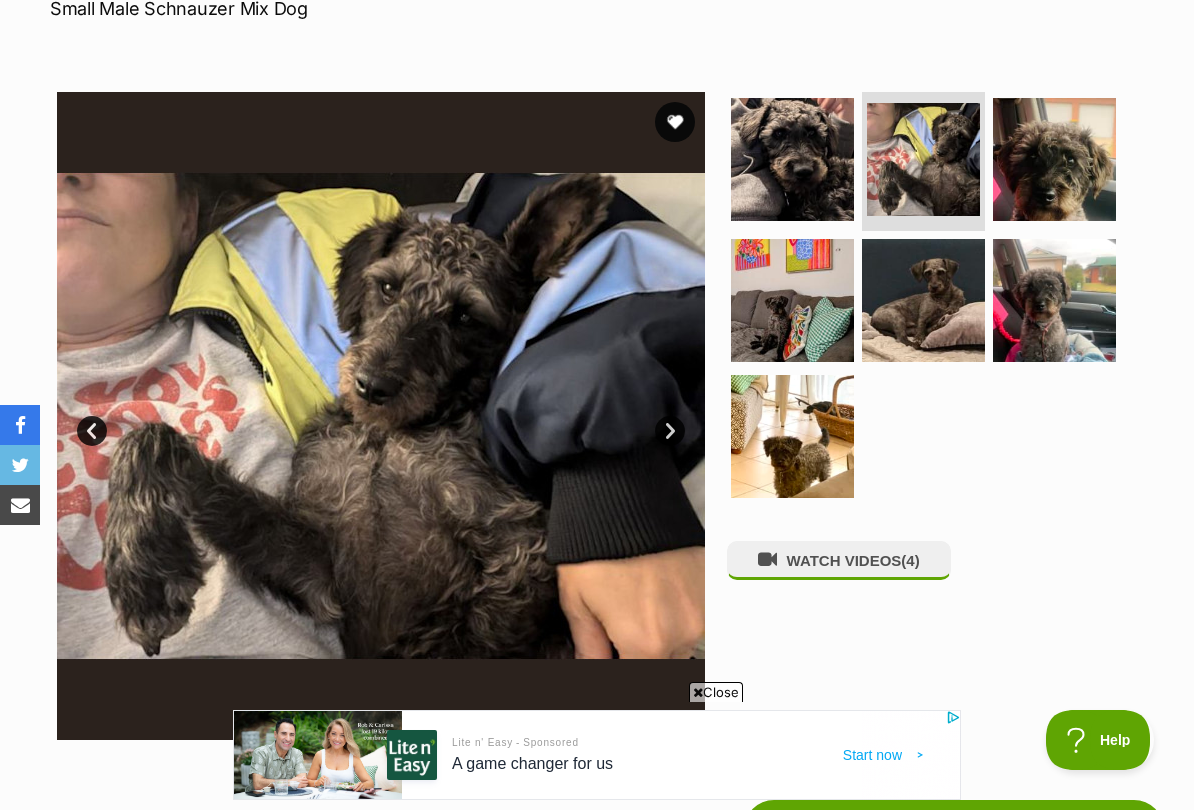 scroll, scrollTop: 0, scrollLeft: 0, axis: both 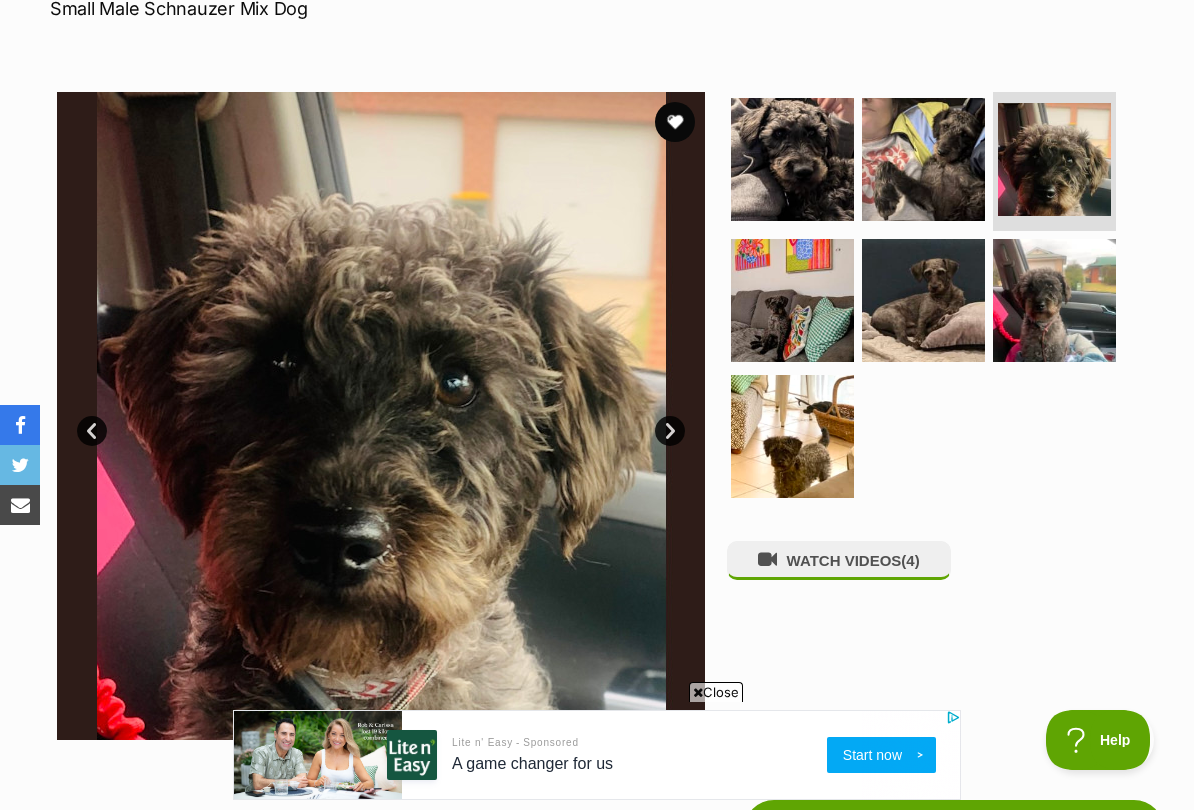 click on "Next" at bounding box center (670, 431) 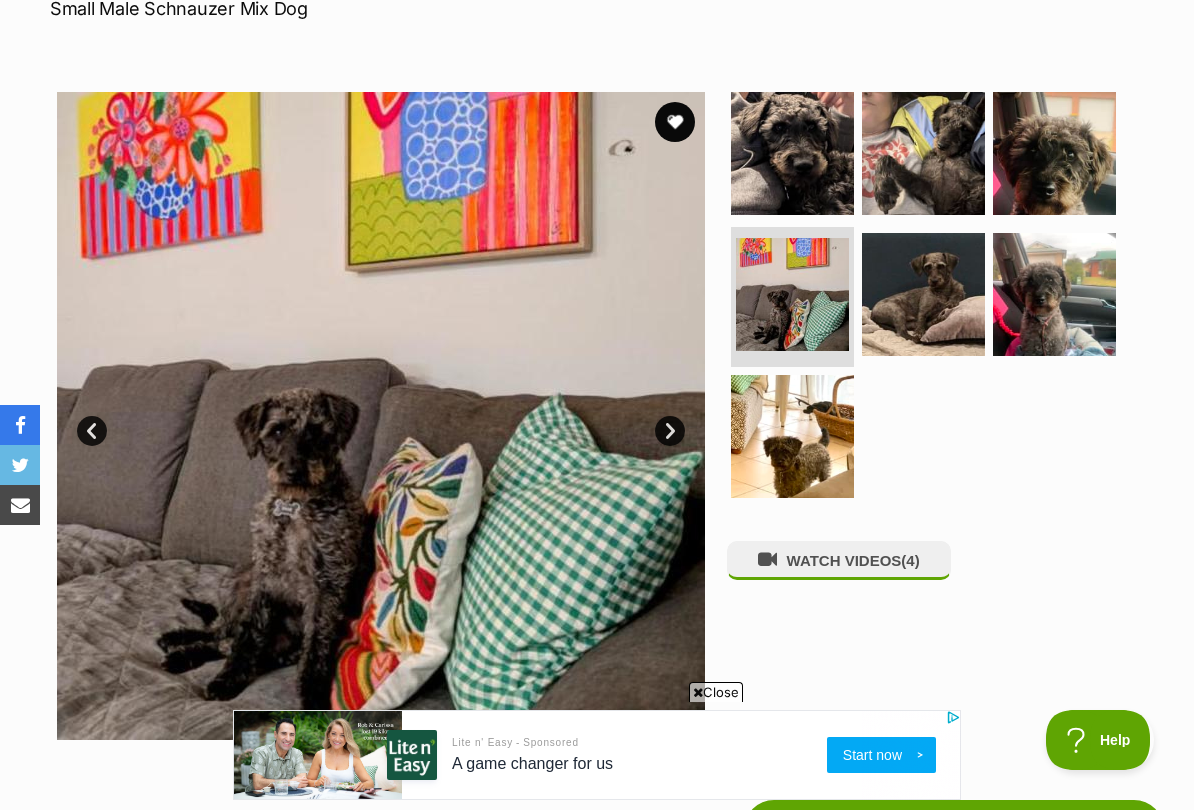click on "Next" at bounding box center [670, 431] 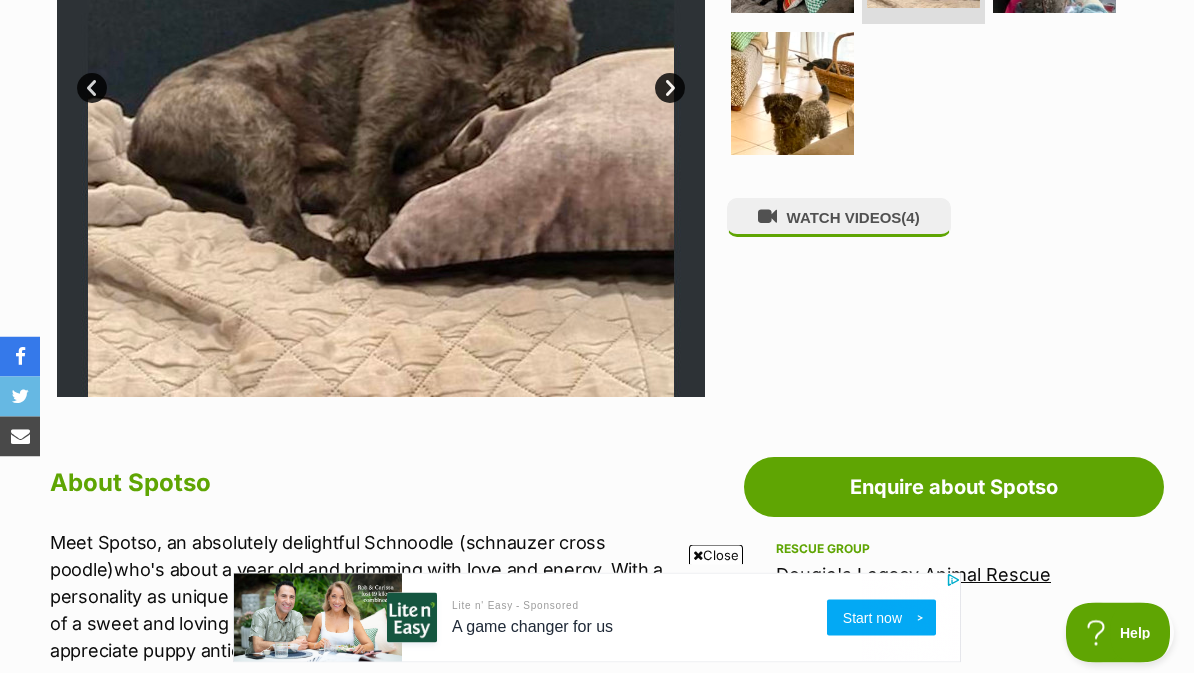scroll, scrollTop: 605, scrollLeft: 0, axis: vertical 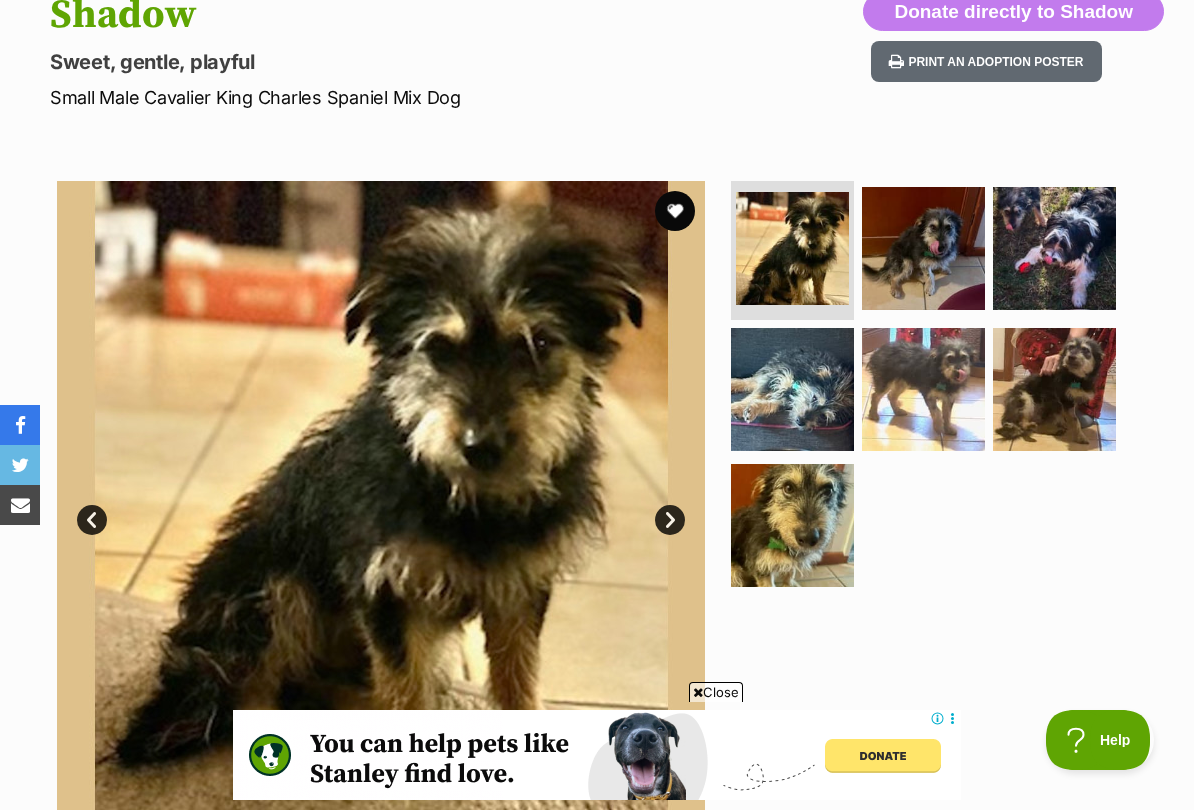 click on "Next" at bounding box center [670, 520] 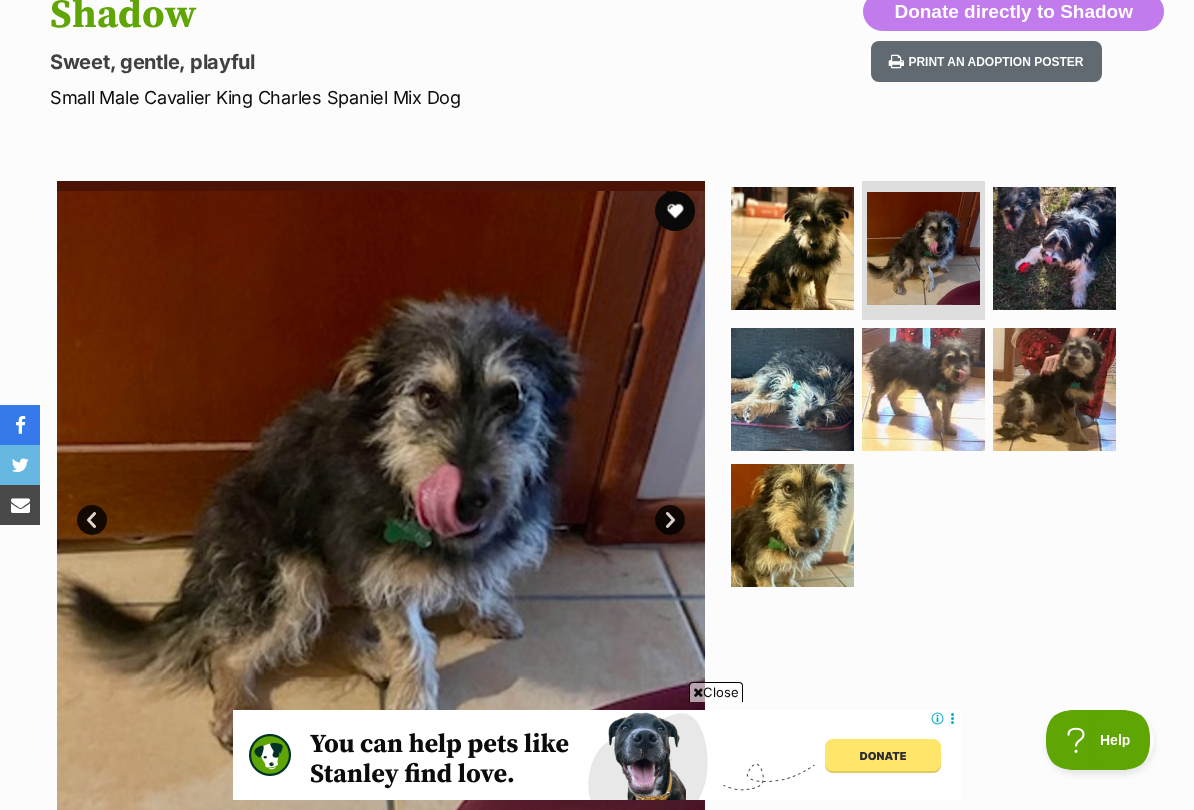click on "Next" at bounding box center (670, 520) 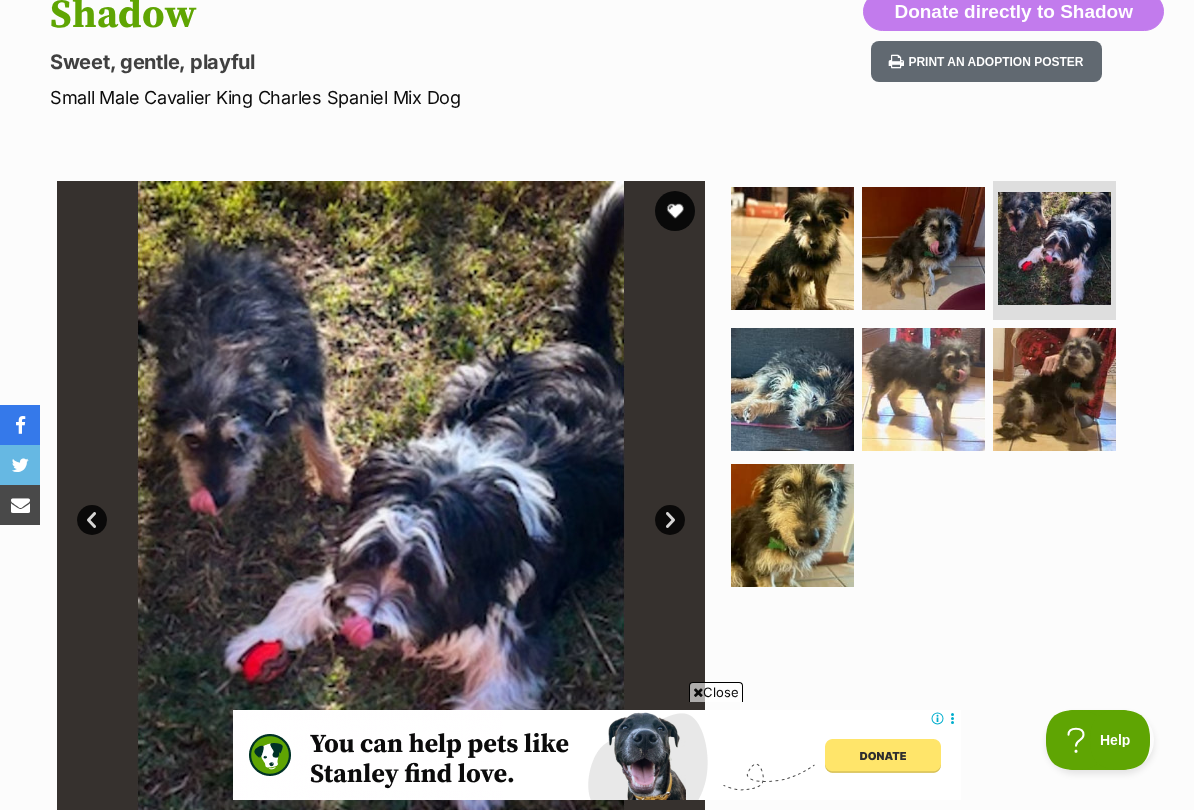 click at bounding box center (381, 505) 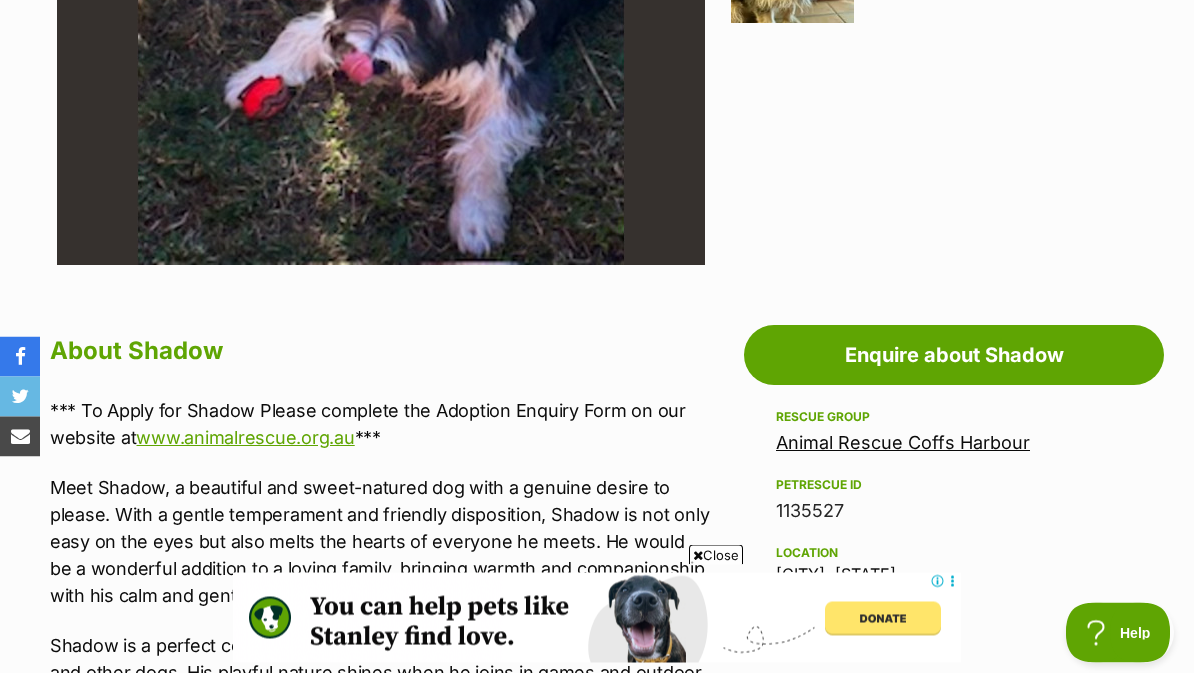 scroll, scrollTop: 780, scrollLeft: 0, axis: vertical 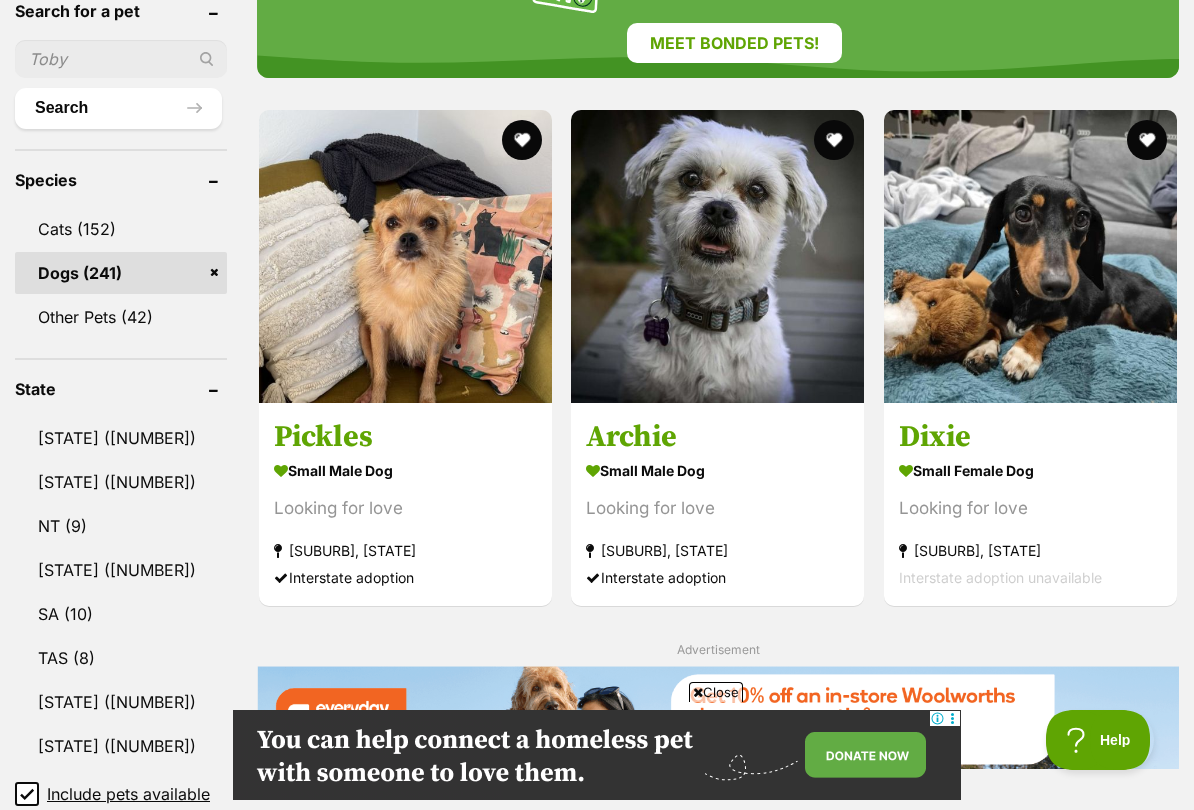click at bounding box center [717, 256] 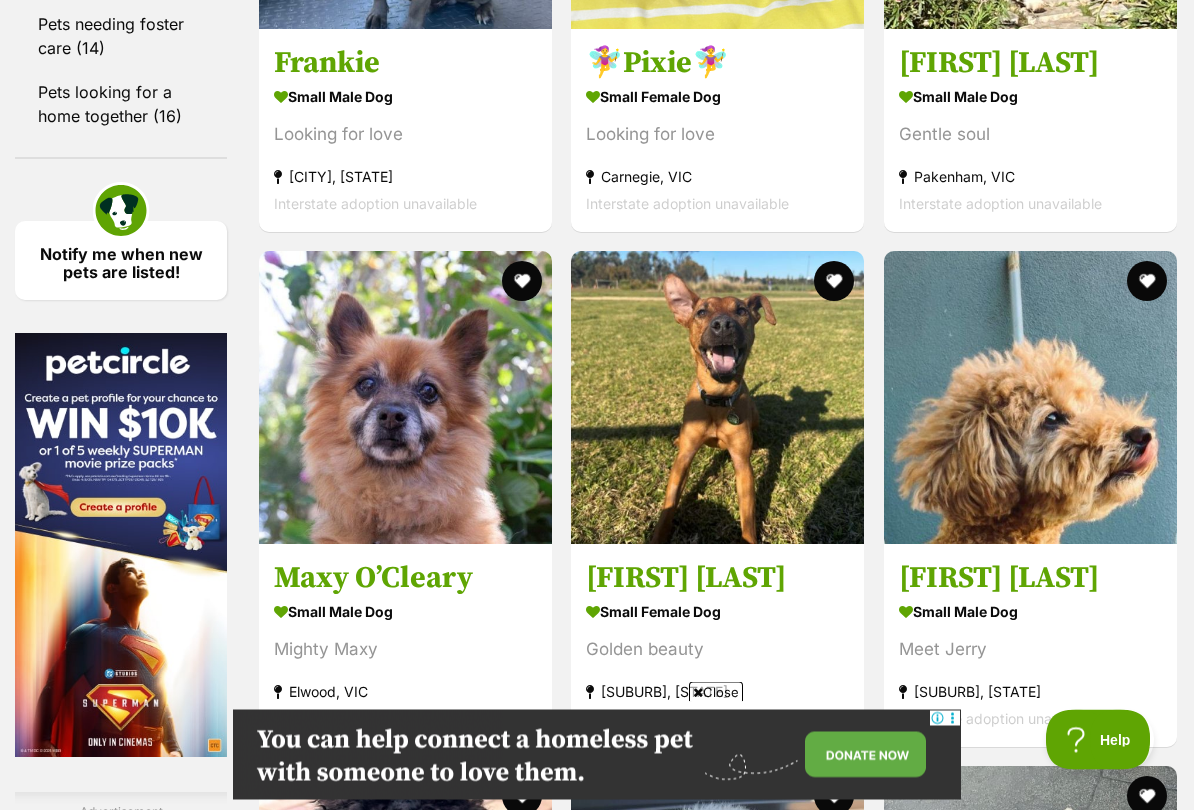 scroll, scrollTop: 2933, scrollLeft: 0, axis: vertical 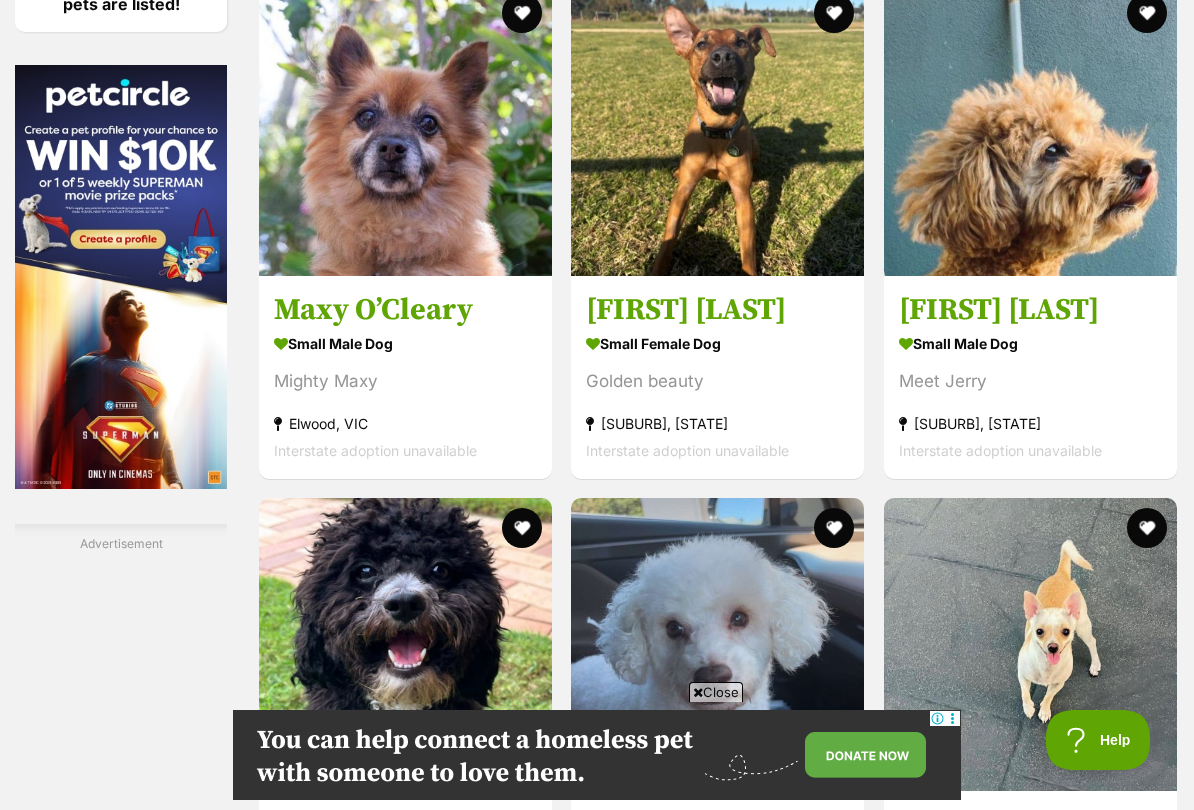 click at bounding box center [1030, 129] 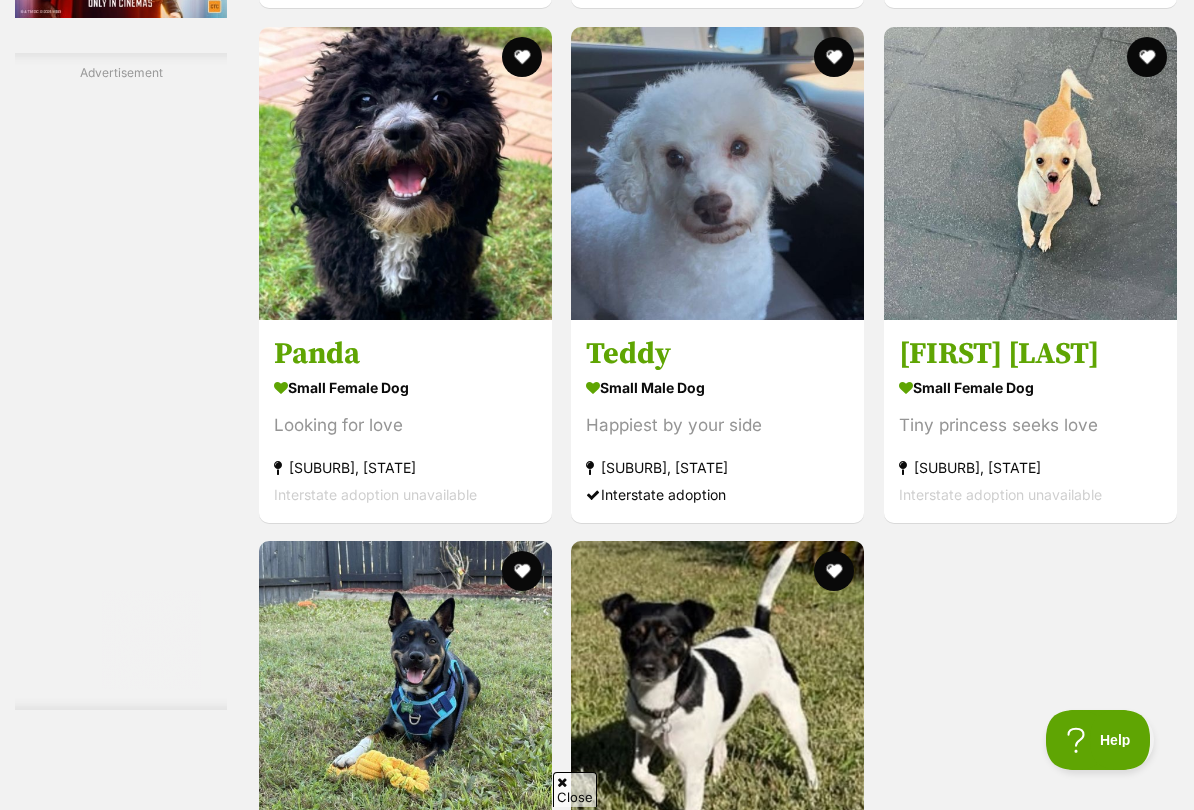 scroll, scrollTop: 0, scrollLeft: 0, axis: both 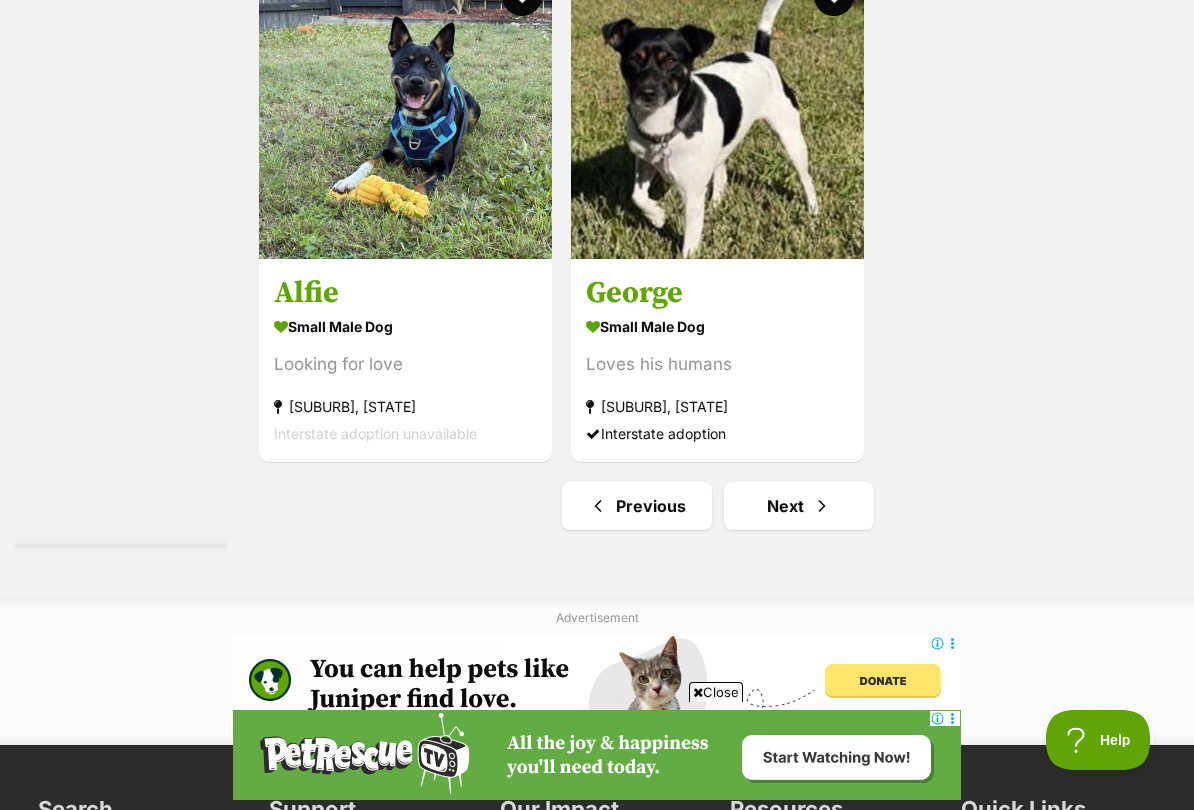 click at bounding box center [822, 506] 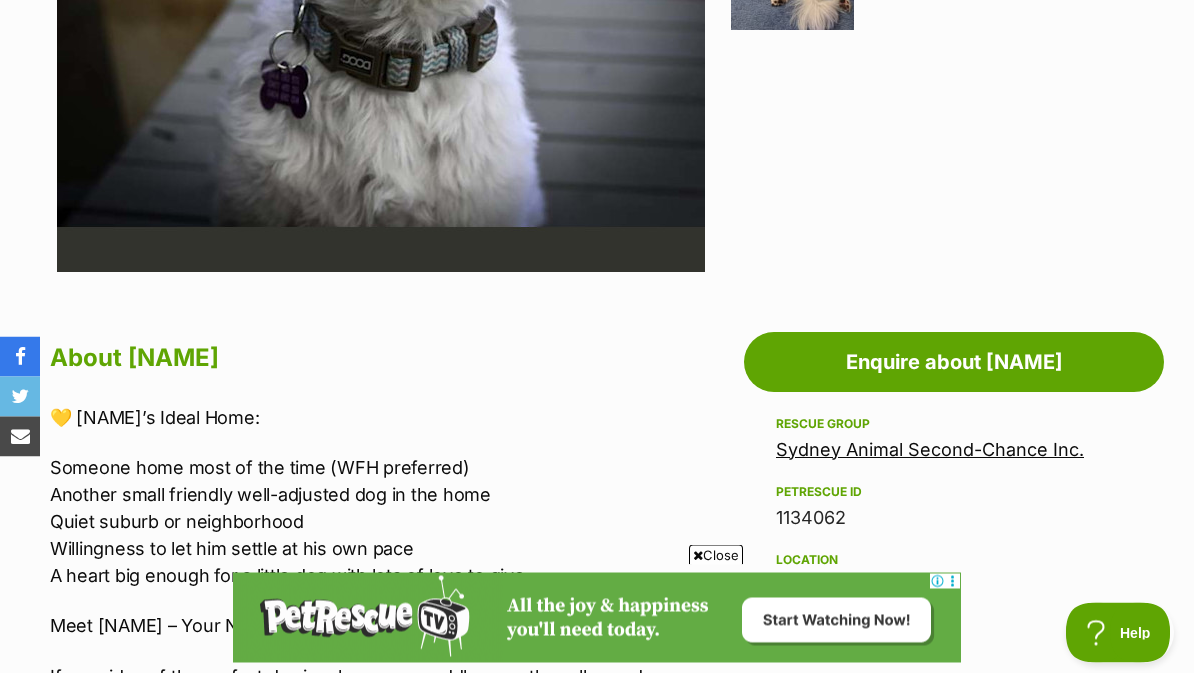 scroll, scrollTop: 777, scrollLeft: 0, axis: vertical 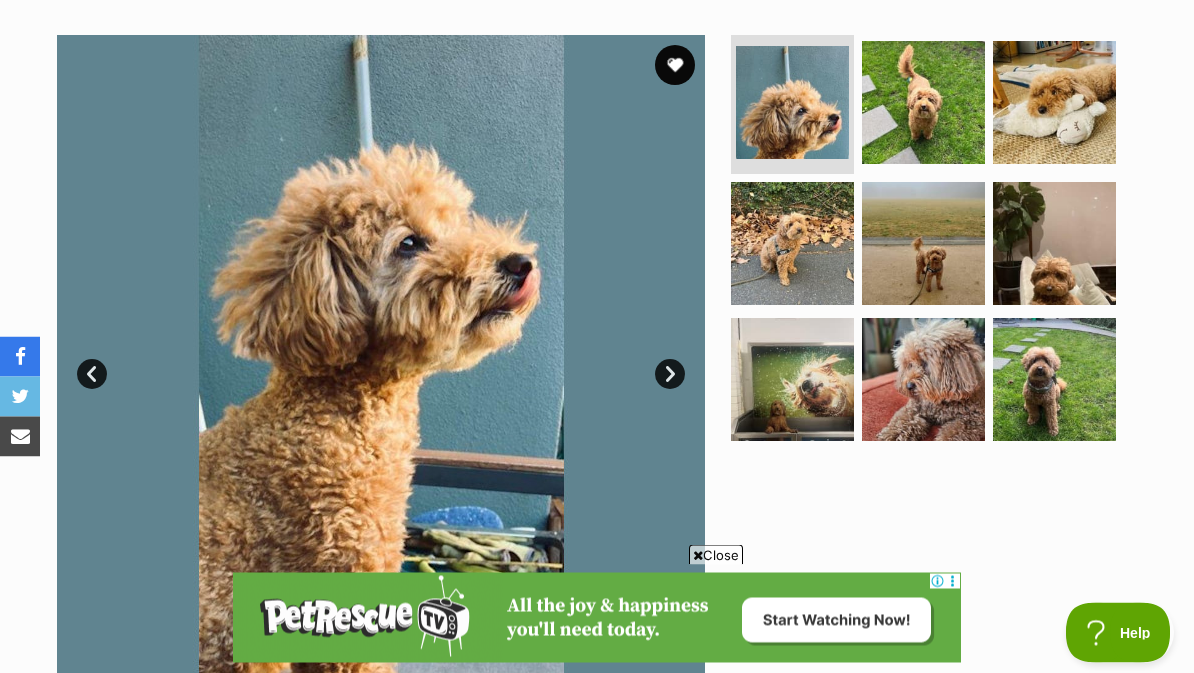 click on "Next" at bounding box center (670, 375) 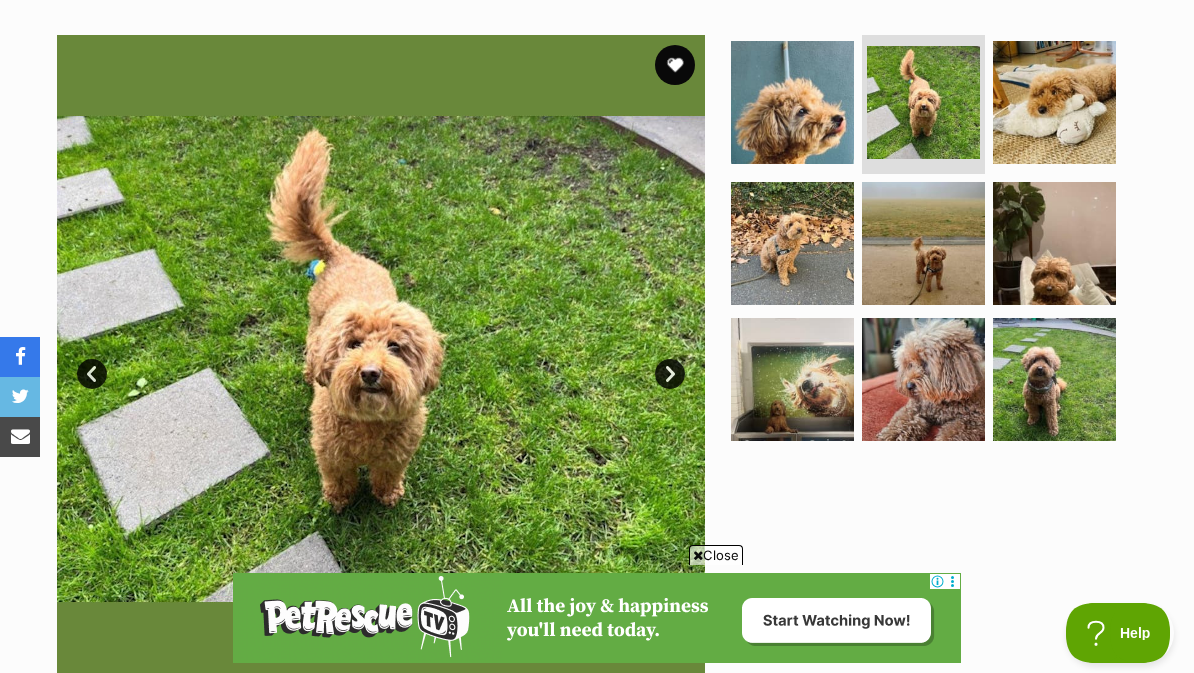 click on "Next" at bounding box center (670, 374) 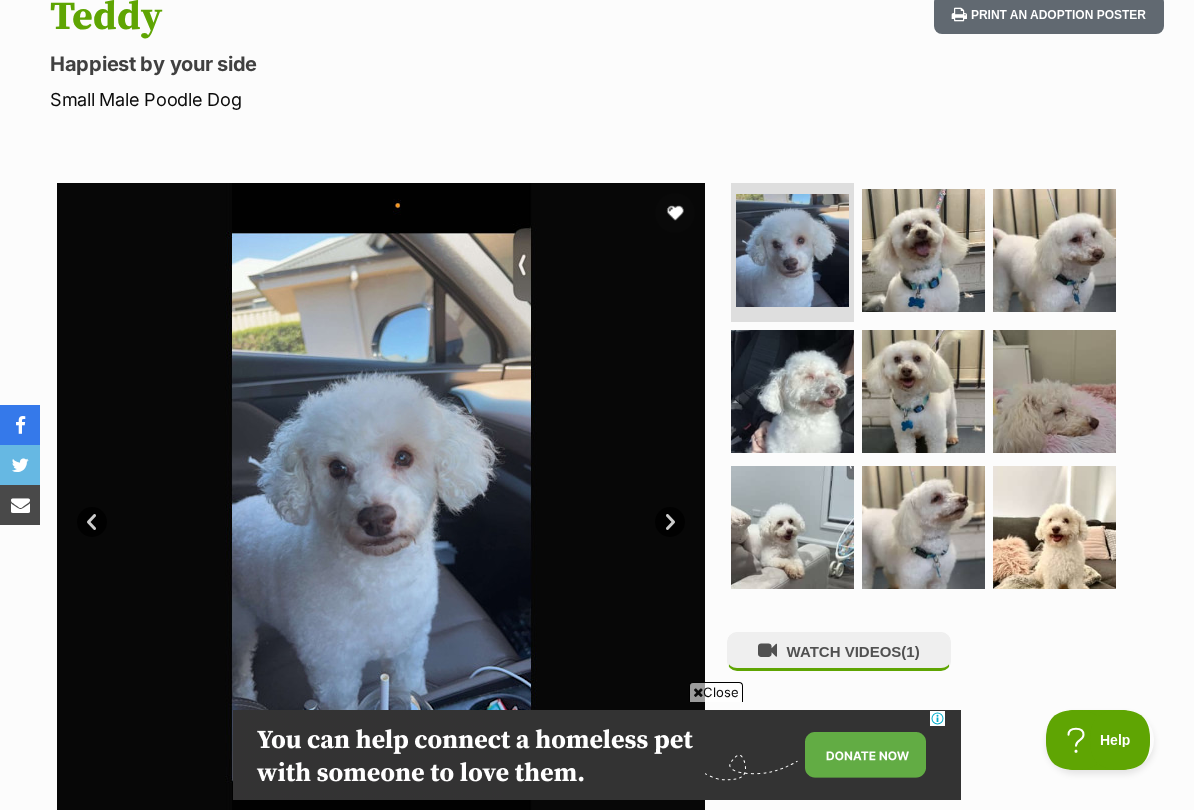 scroll, scrollTop: 0, scrollLeft: 0, axis: both 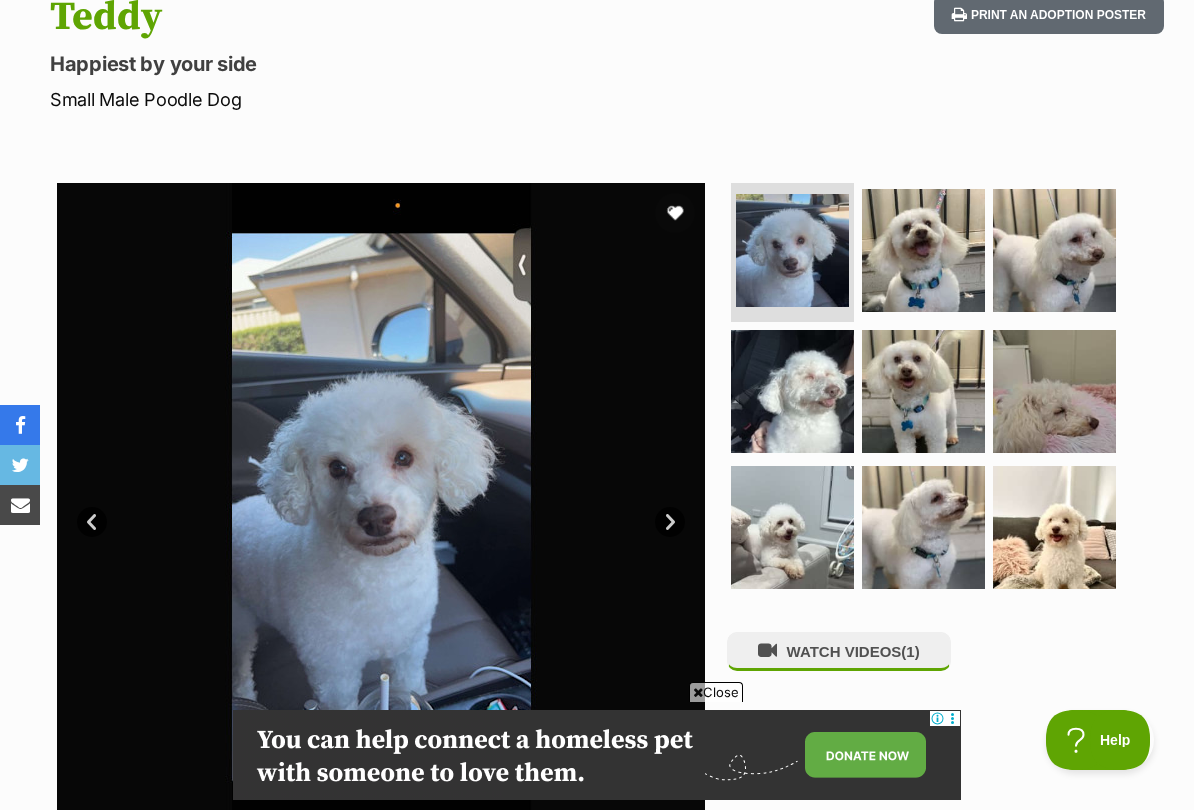 click on "Next" at bounding box center (670, 522) 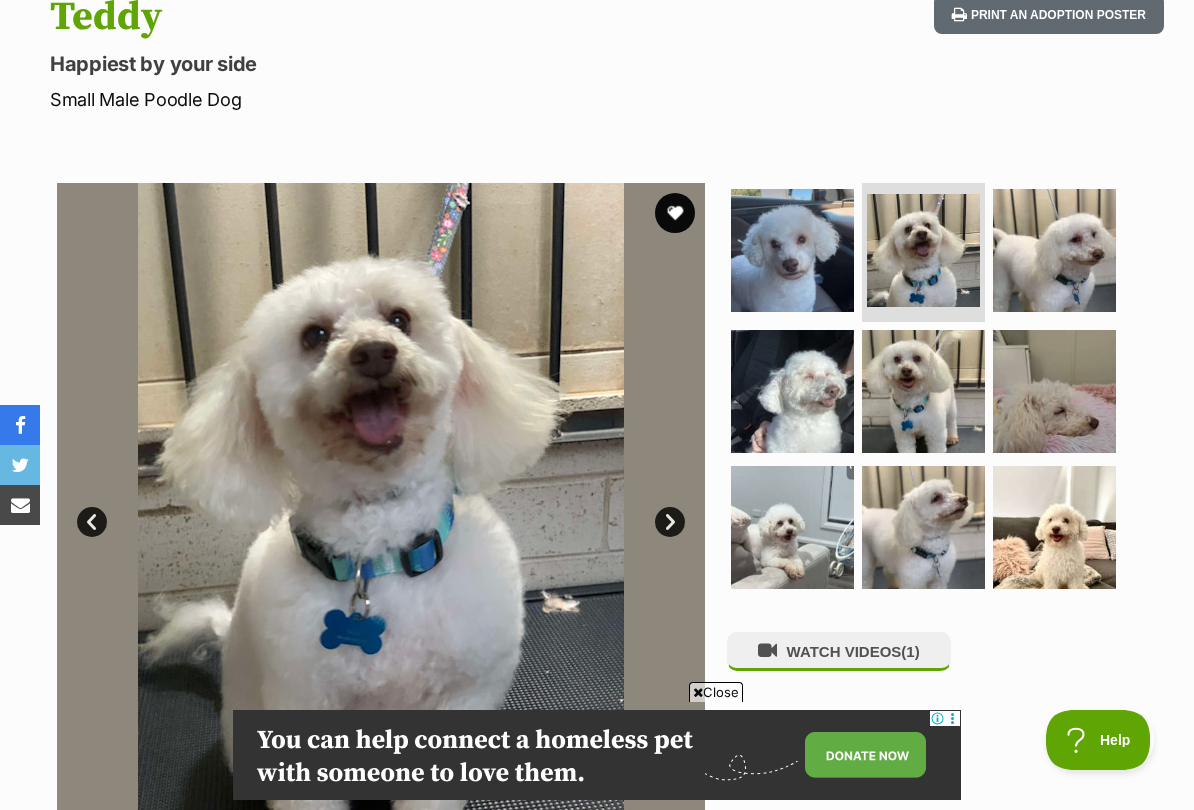 scroll, scrollTop: 0, scrollLeft: 0, axis: both 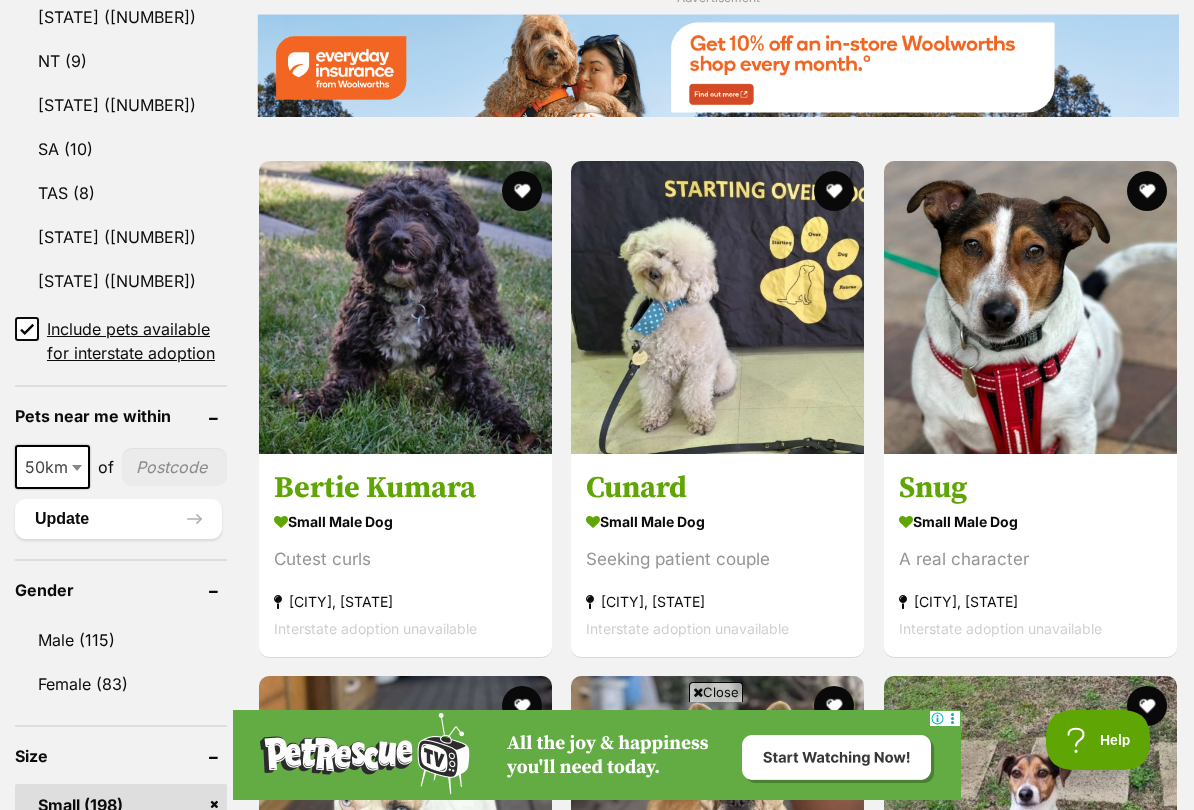 click at bounding box center (405, 307) 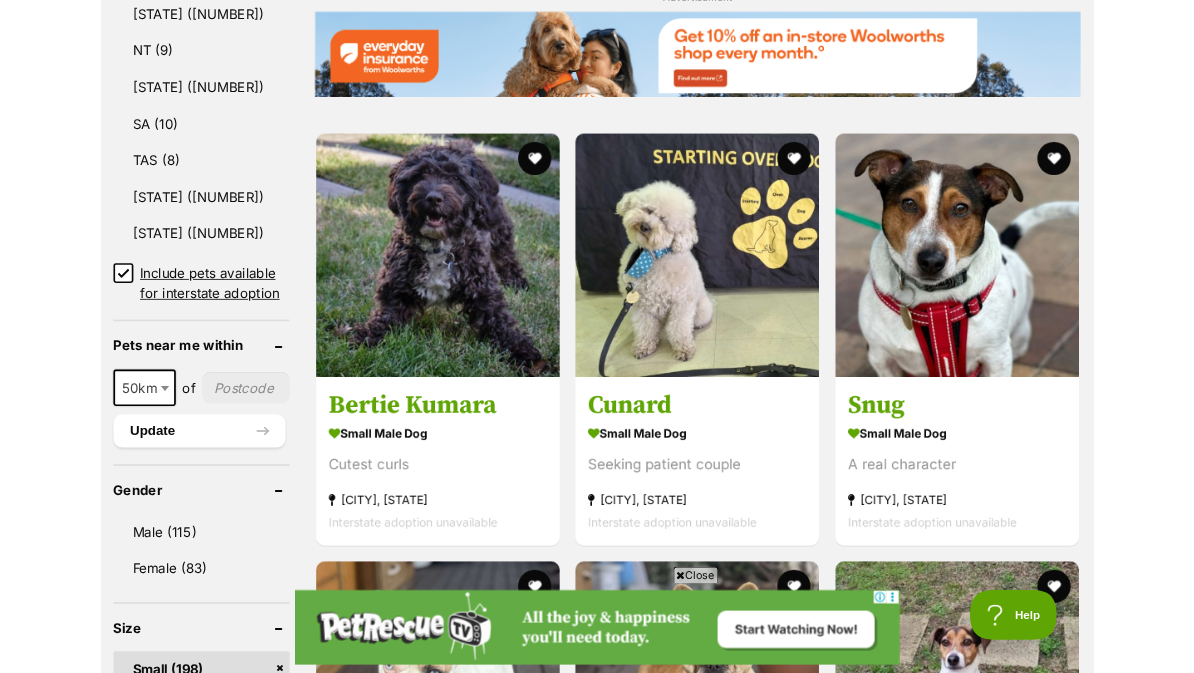 scroll, scrollTop: 1299, scrollLeft: 0, axis: vertical 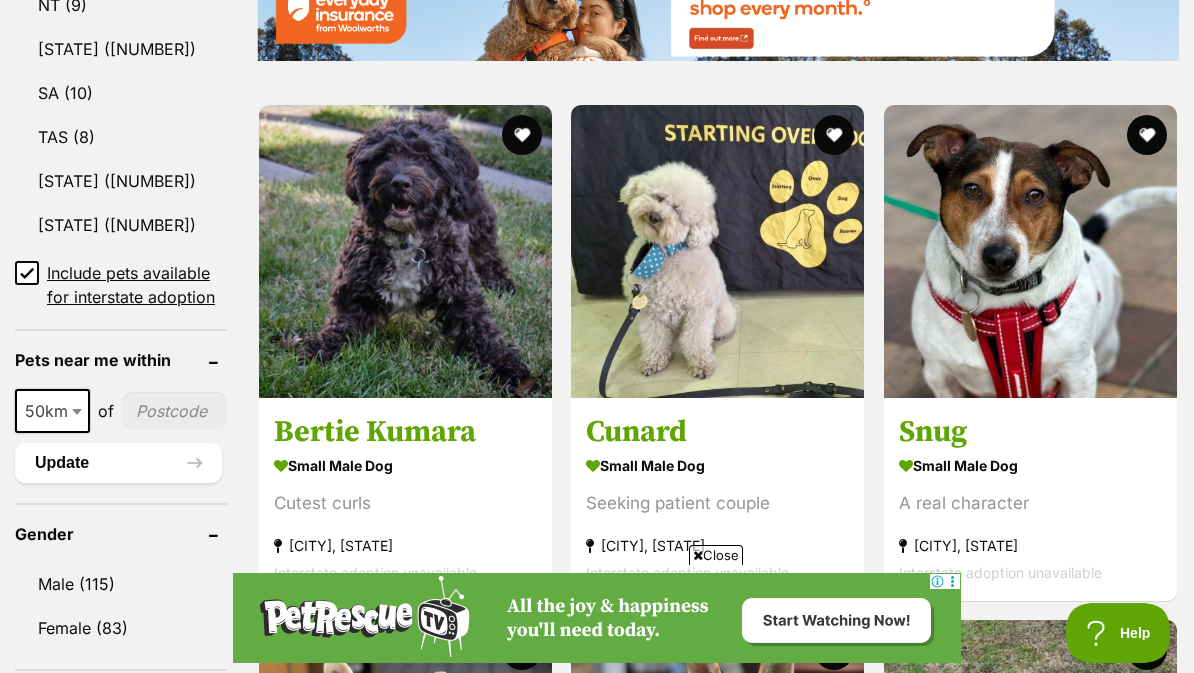 click at bounding box center (717, 251) 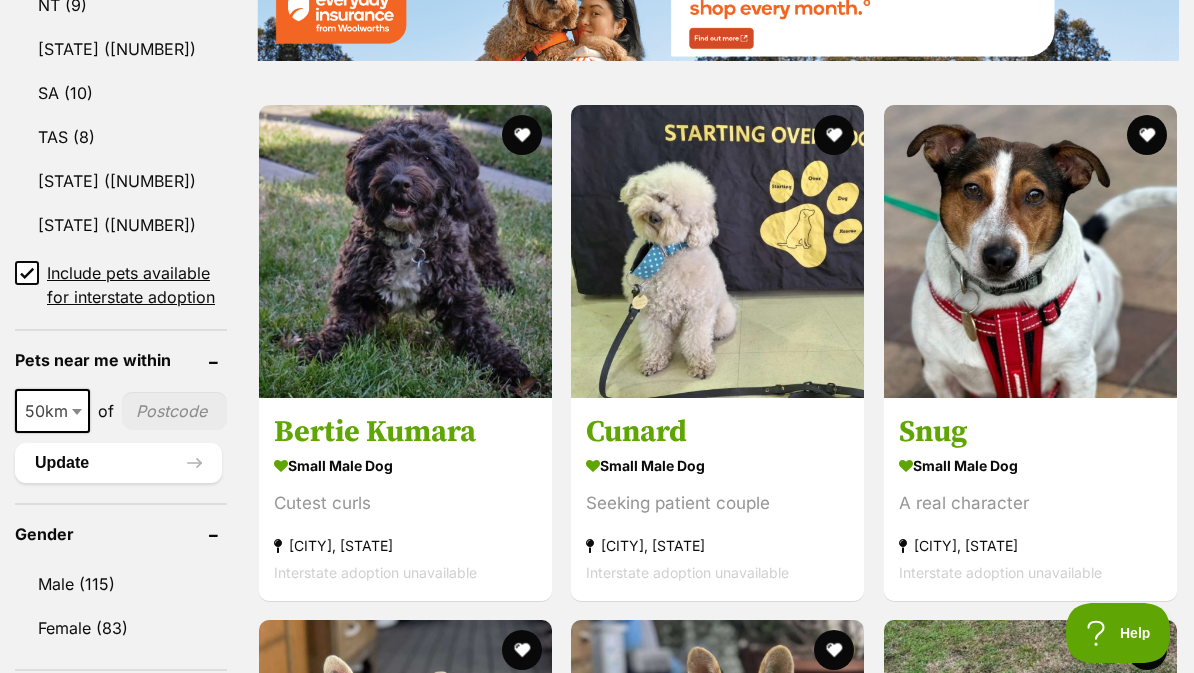 scroll, scrollTop: 0, scrollLeft: 0, axis: both 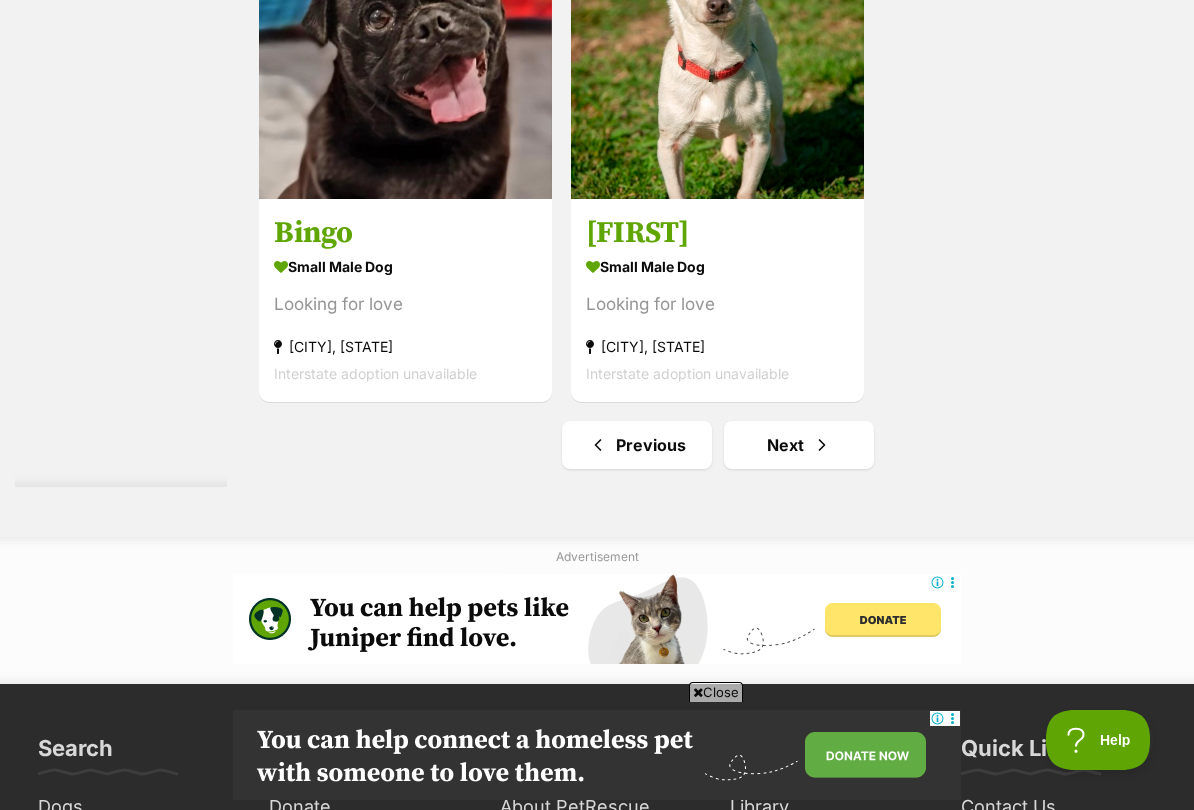 click on "Next" at bounding box center [799, 445] 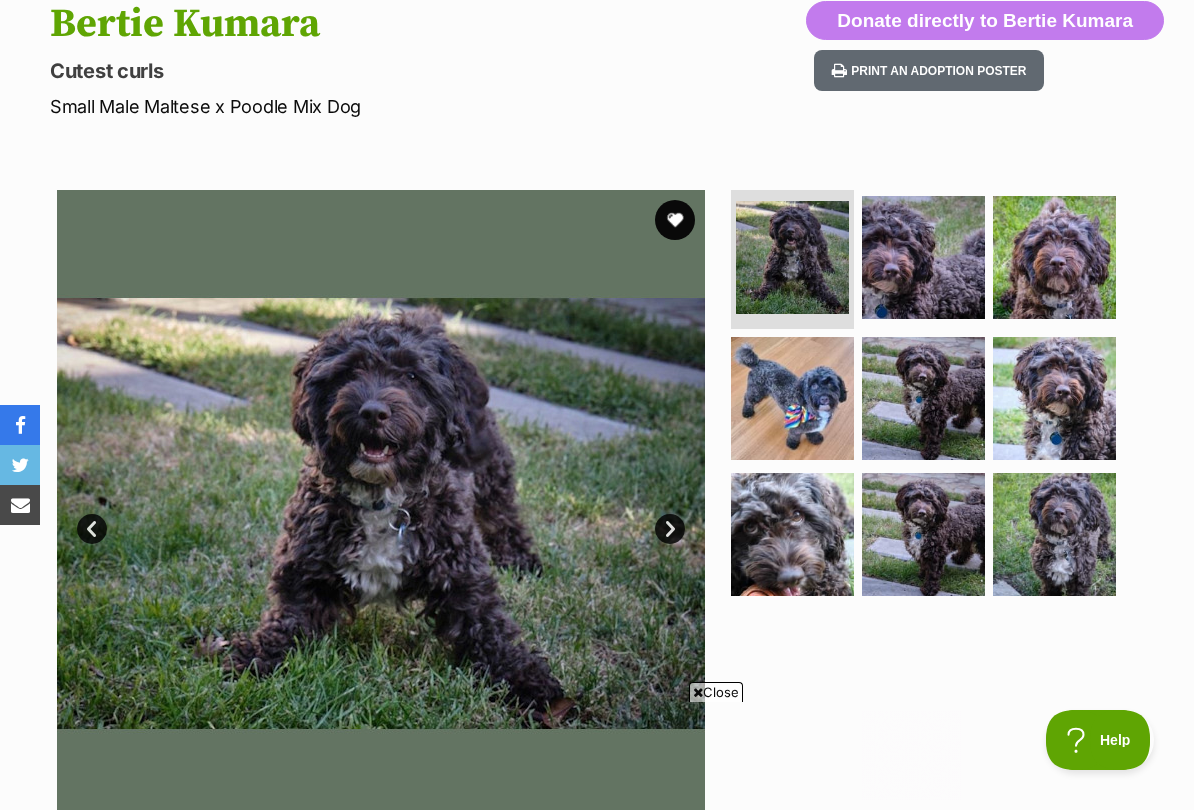 scroll, scrollTop: 232, scrollLeft: 0, axis: vertical 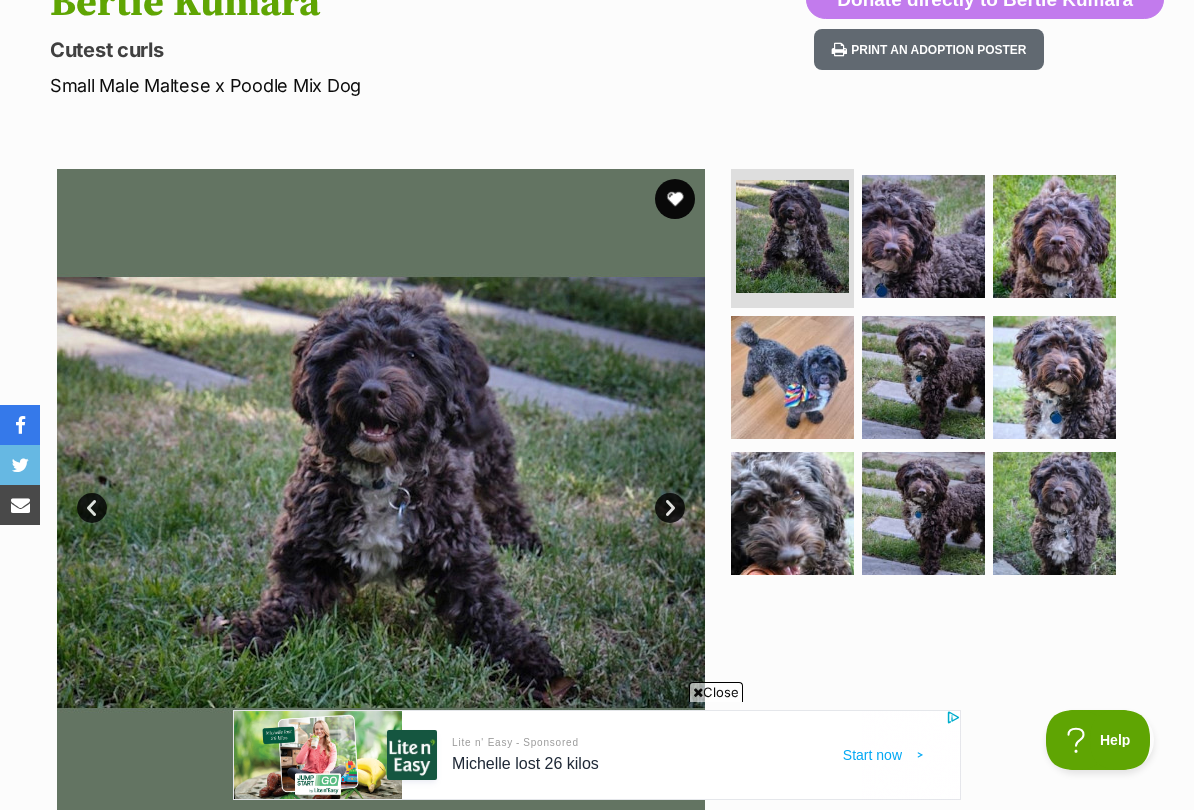 click on "Next" at bounding box center [670, 508] 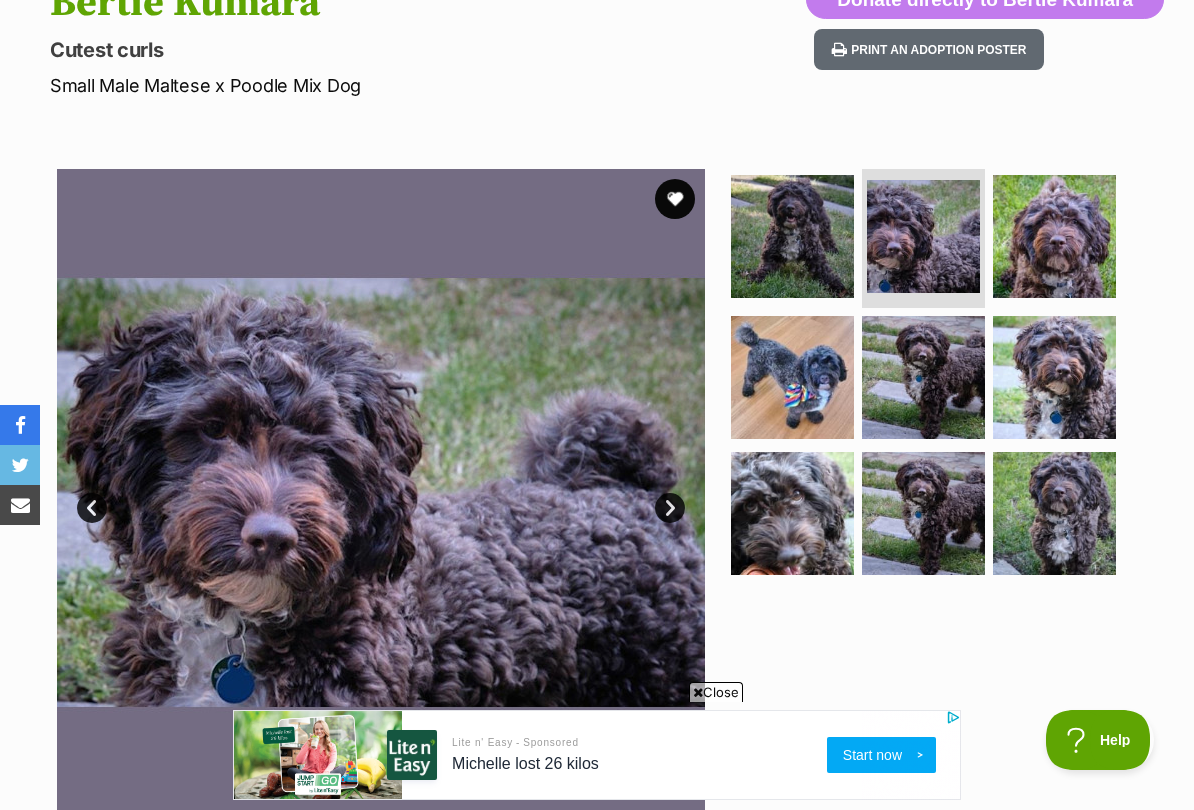 click on "Next" at bounding box center (670, 508) 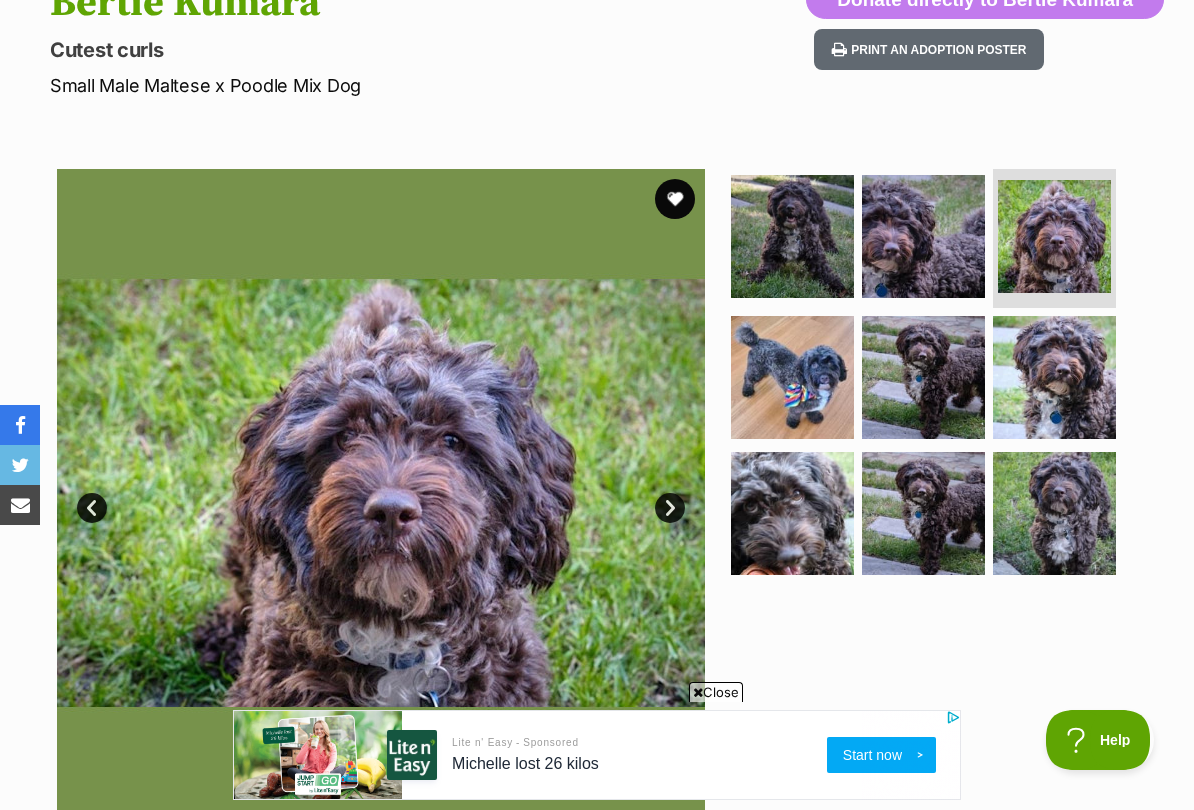 click on "Next" at bounding box center (670, 508) 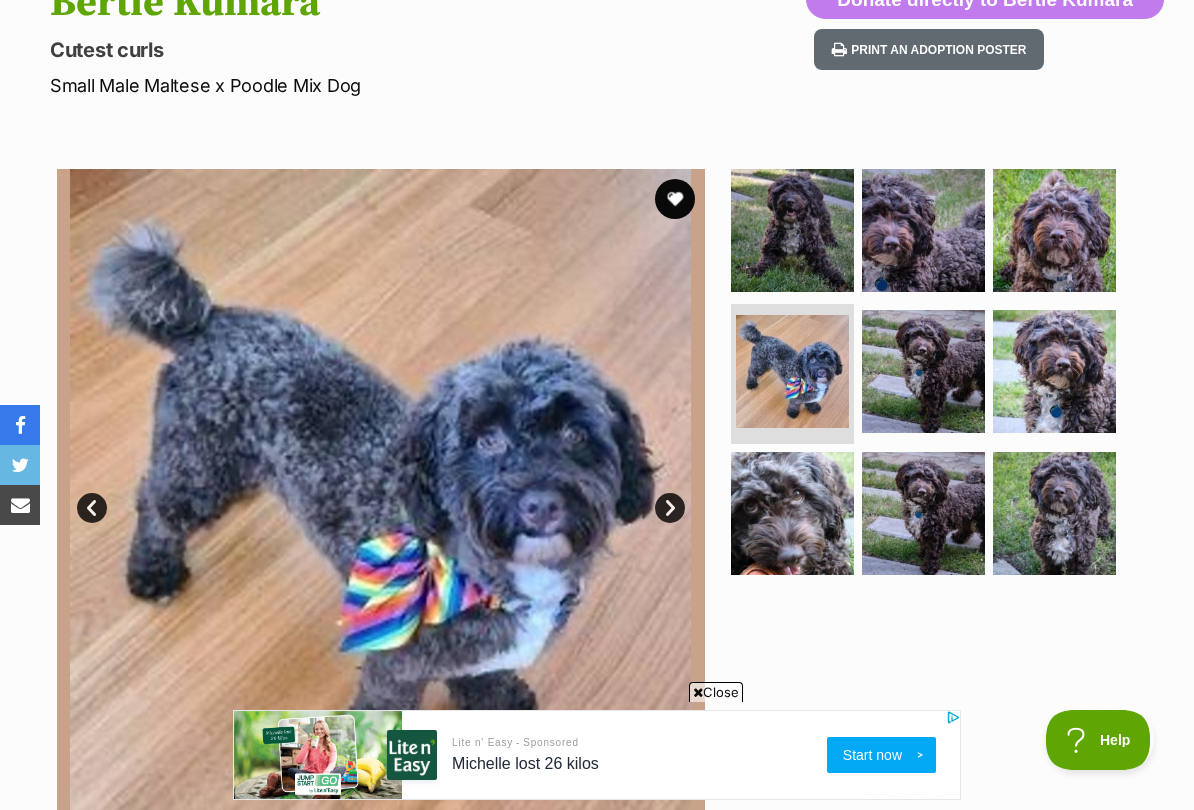 click on "Next" at bounding box center [670, 508] 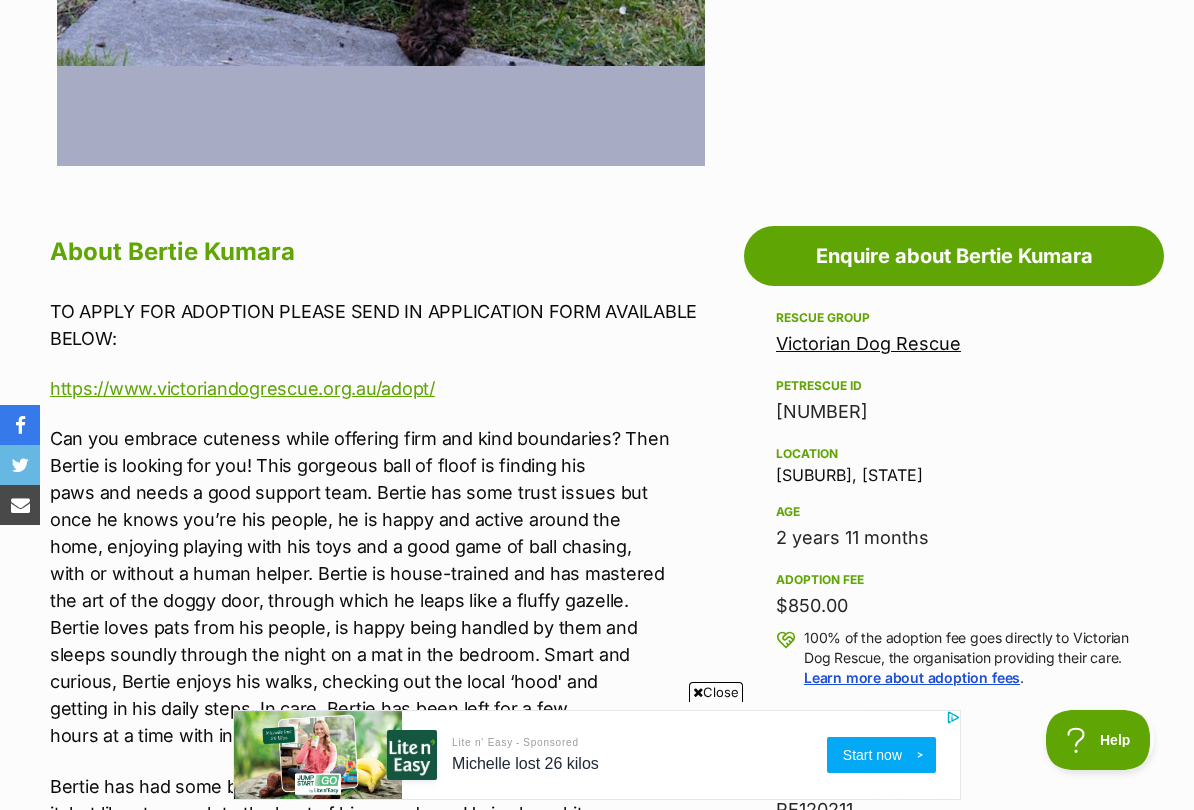 scroll, scrollTop: 0, scrollLeft: 0, axis: both 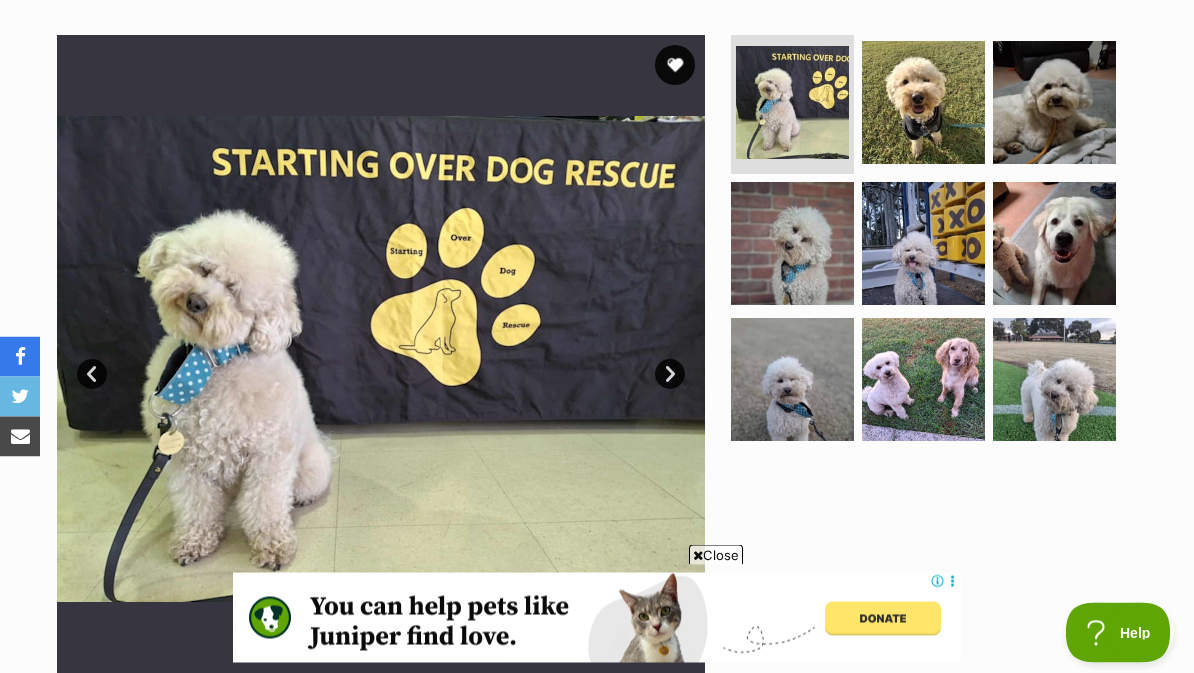 click on "Next" at bounding box center (670, 375) 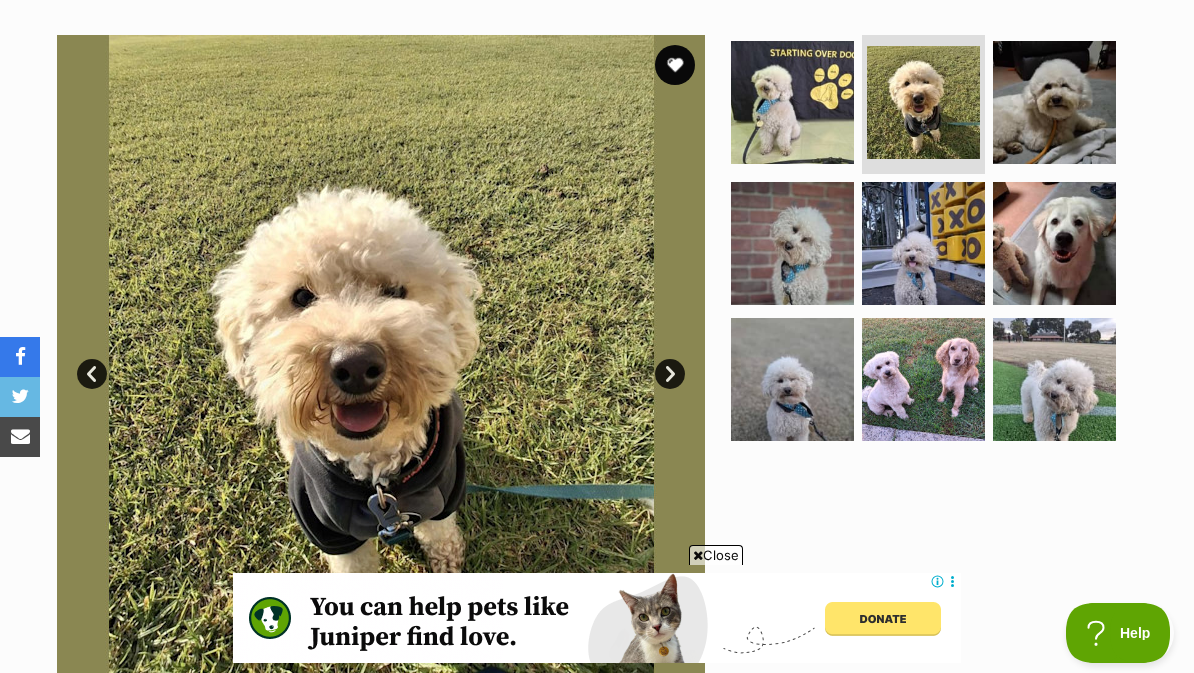 click on "Next" at bounding box center [670, 374] 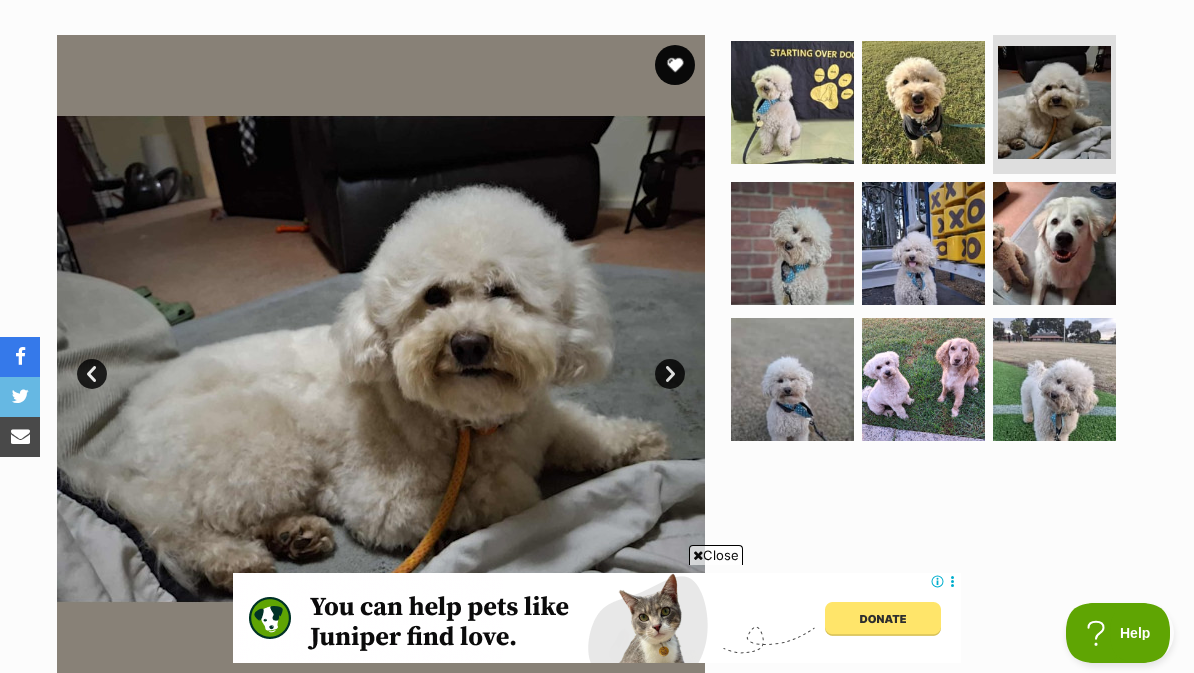 click on "Next" at bounding box center [670, 374] 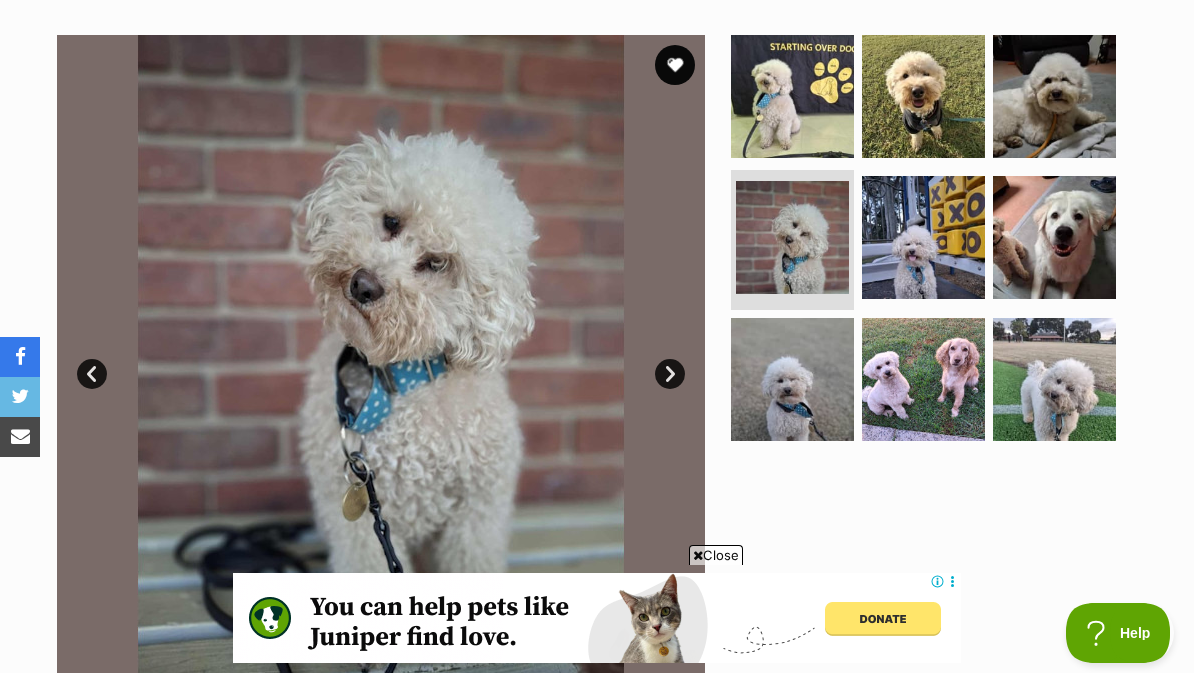 click on "Next" at bounding box center (670, 374) 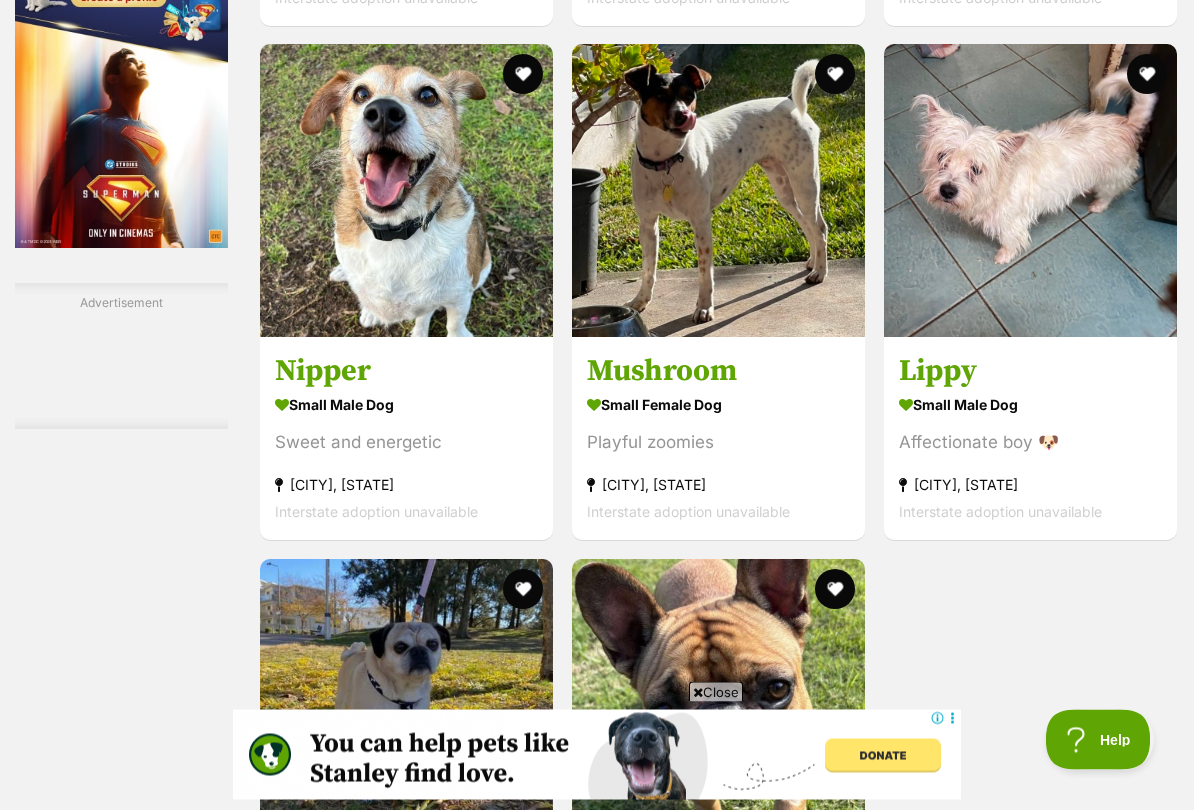 scroll, scrollTop: 3418, scrollLeft: 0, axis: vertical 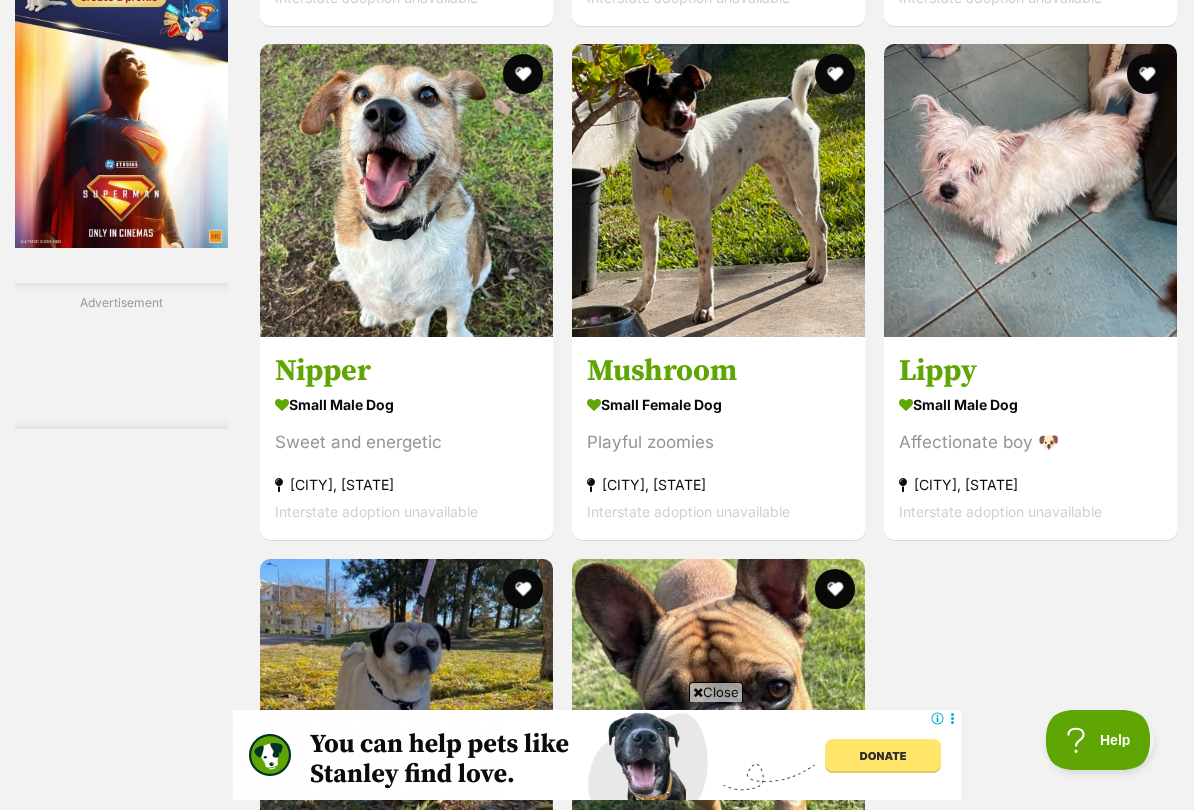 click at bounding box center (1030, 190) 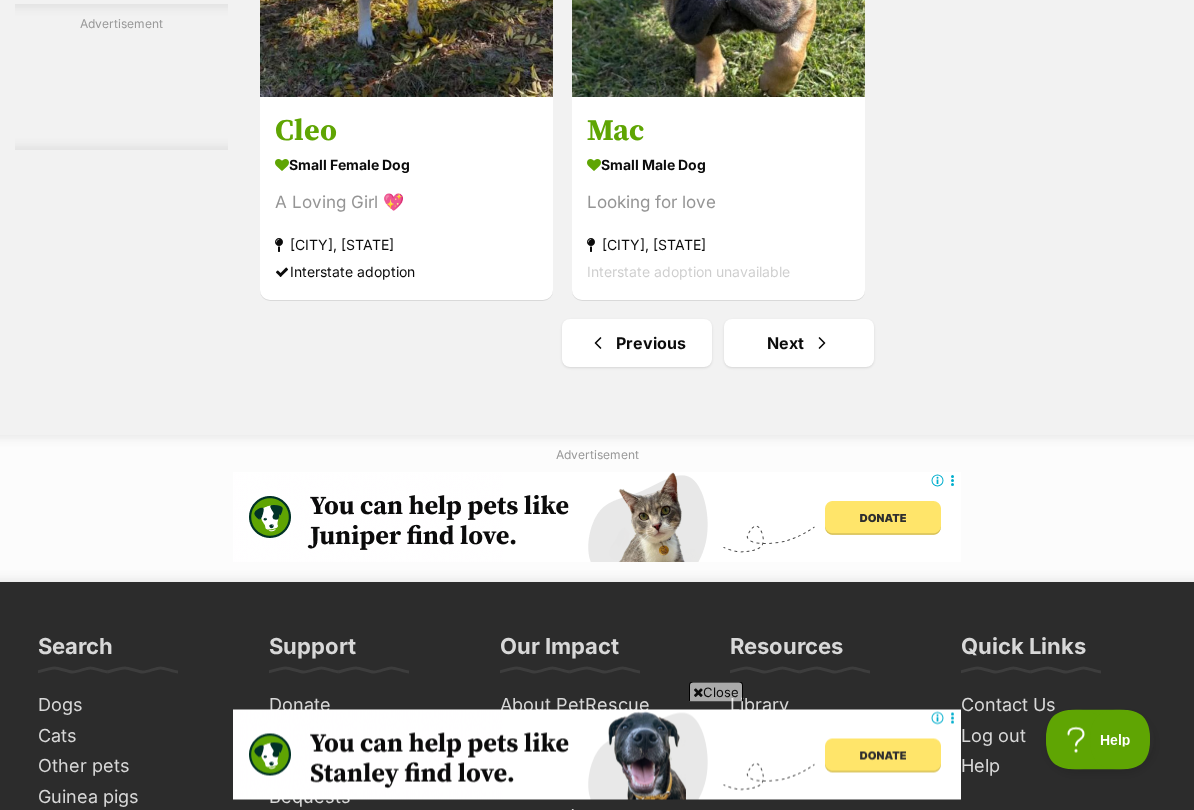 scroll, scrollTop: 4173, scrollLeft: 0, axis: vertical 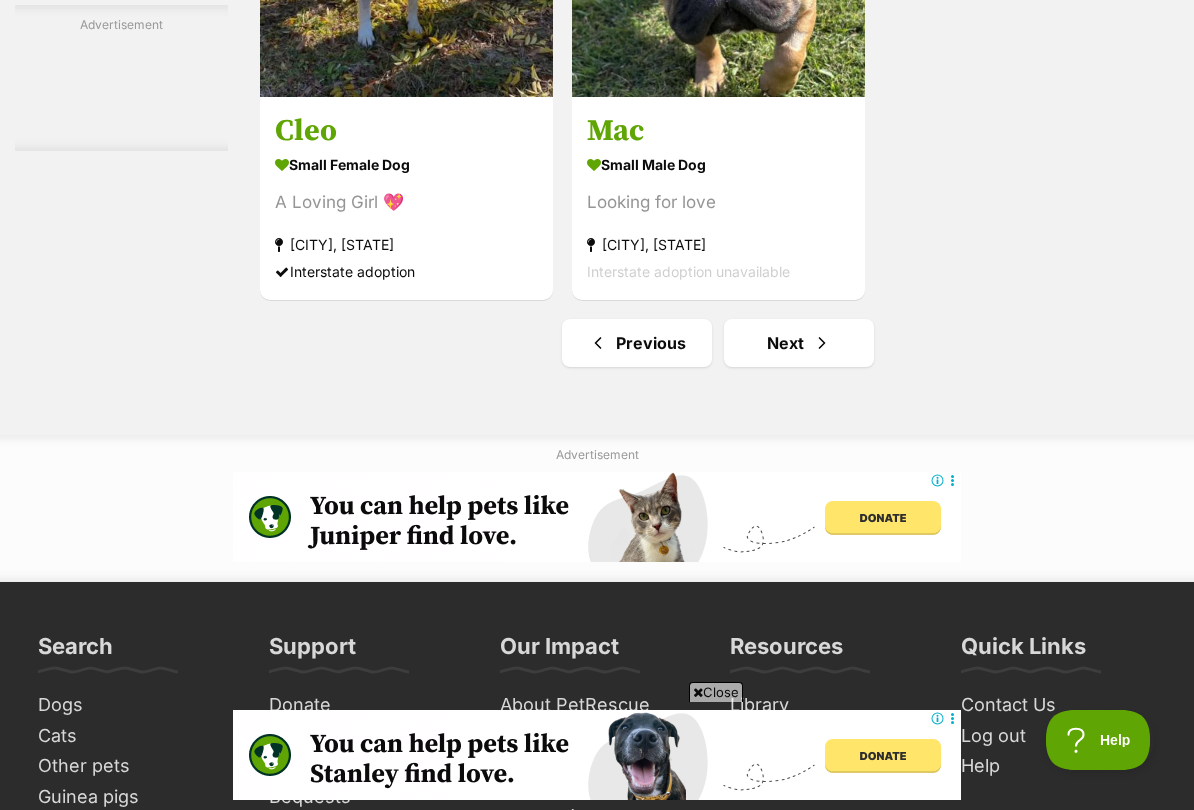 click on "Next" at bounding box center (799, 343) 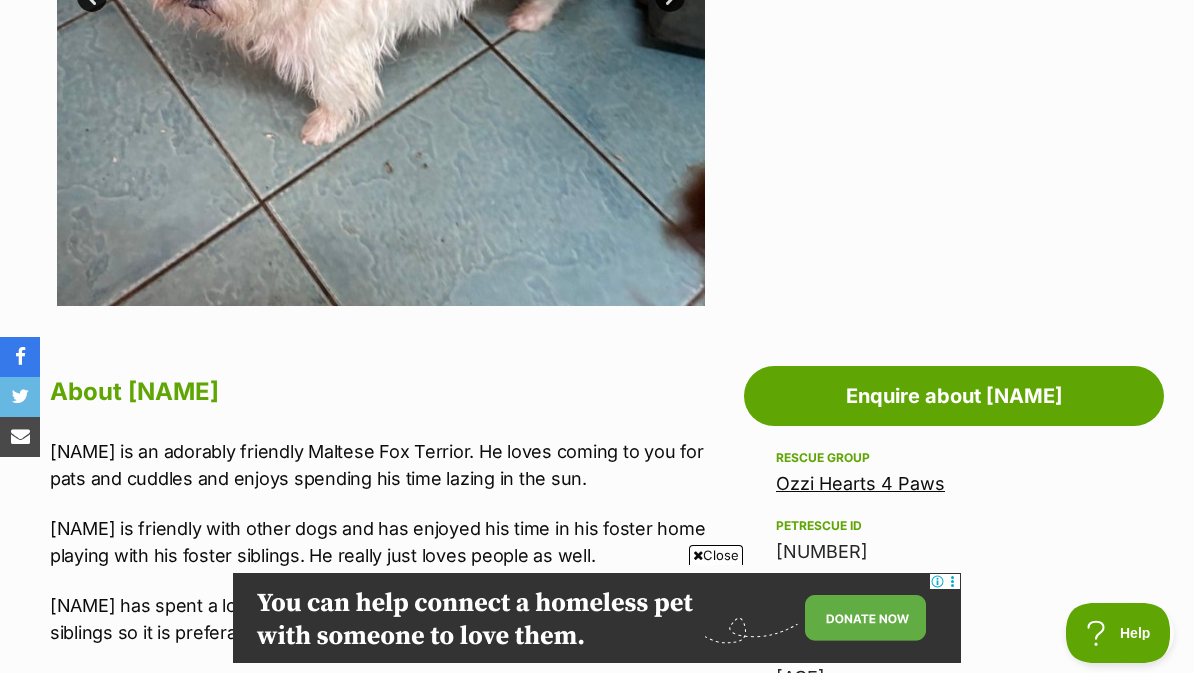 scroll, scrollTop: 718, scrollLeft: 0, axis: vertical 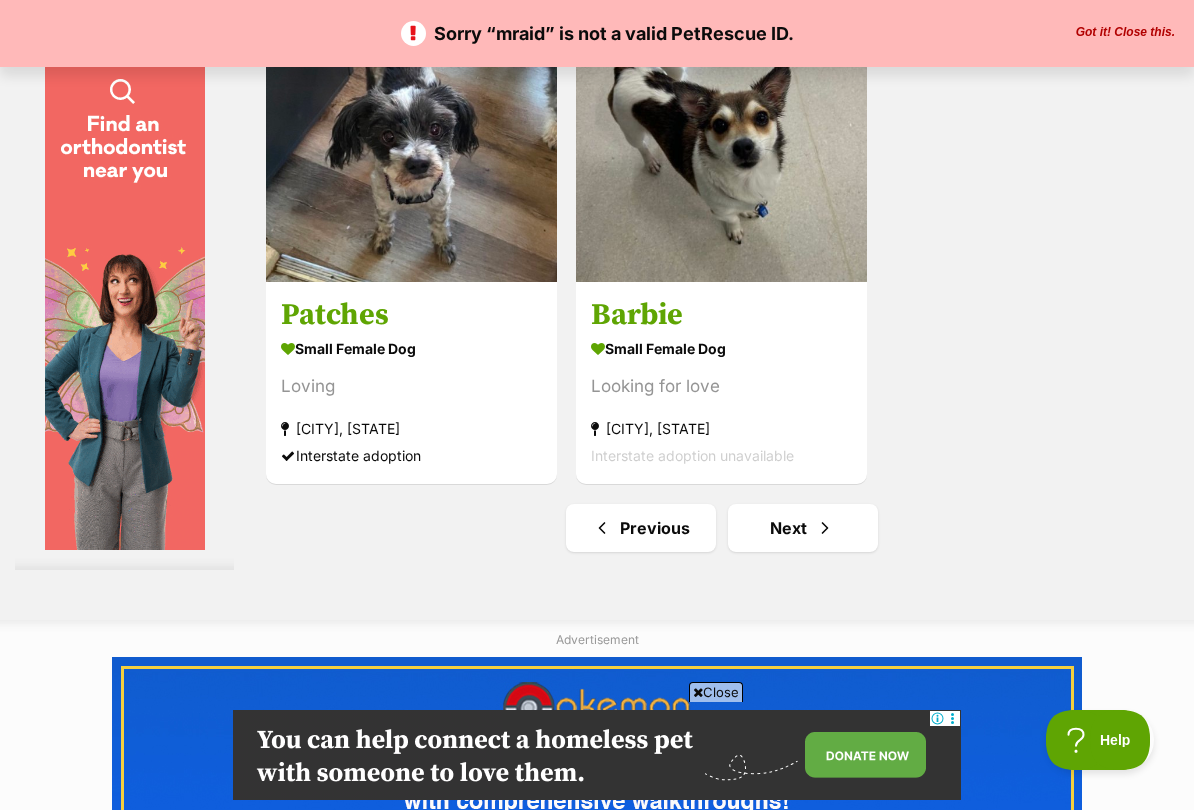 click at bounding box center [411, 136] 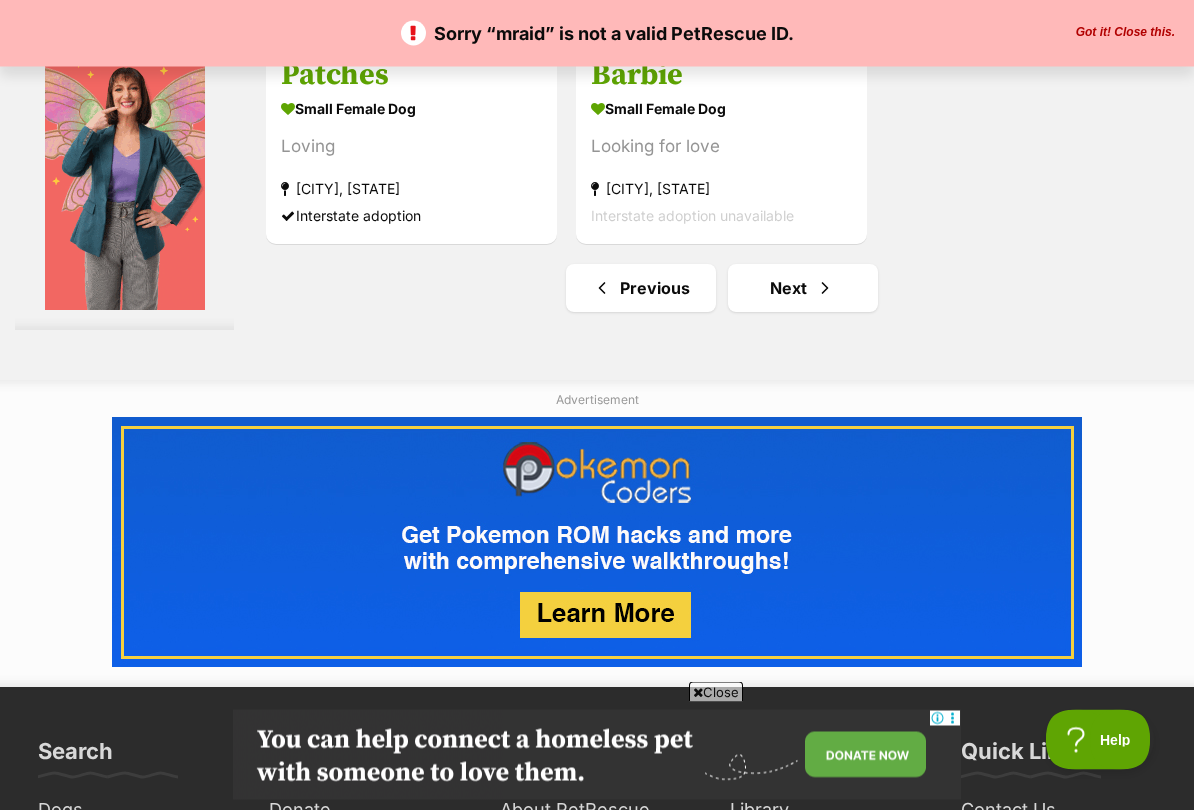 scroll, scrollTop: 4398, scrollLeft: 0, axis: vertical 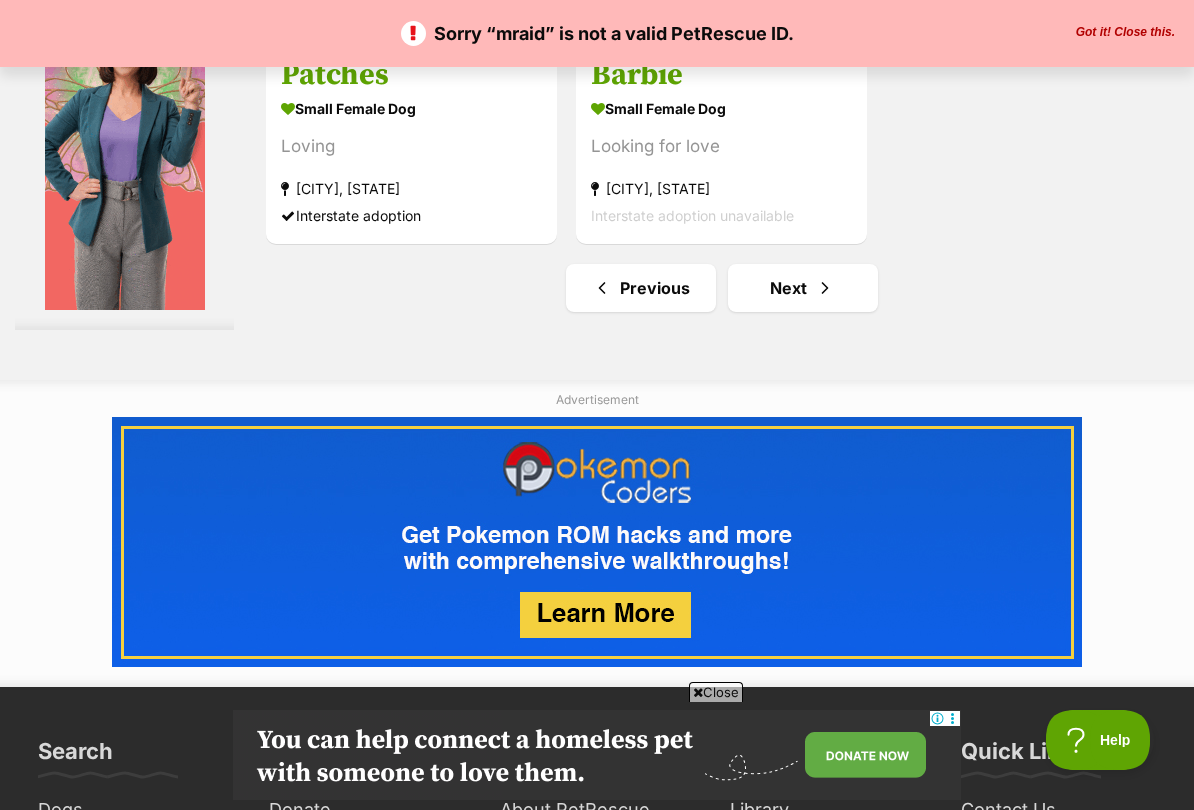 click on "Next" at bounding box center [803, 288] 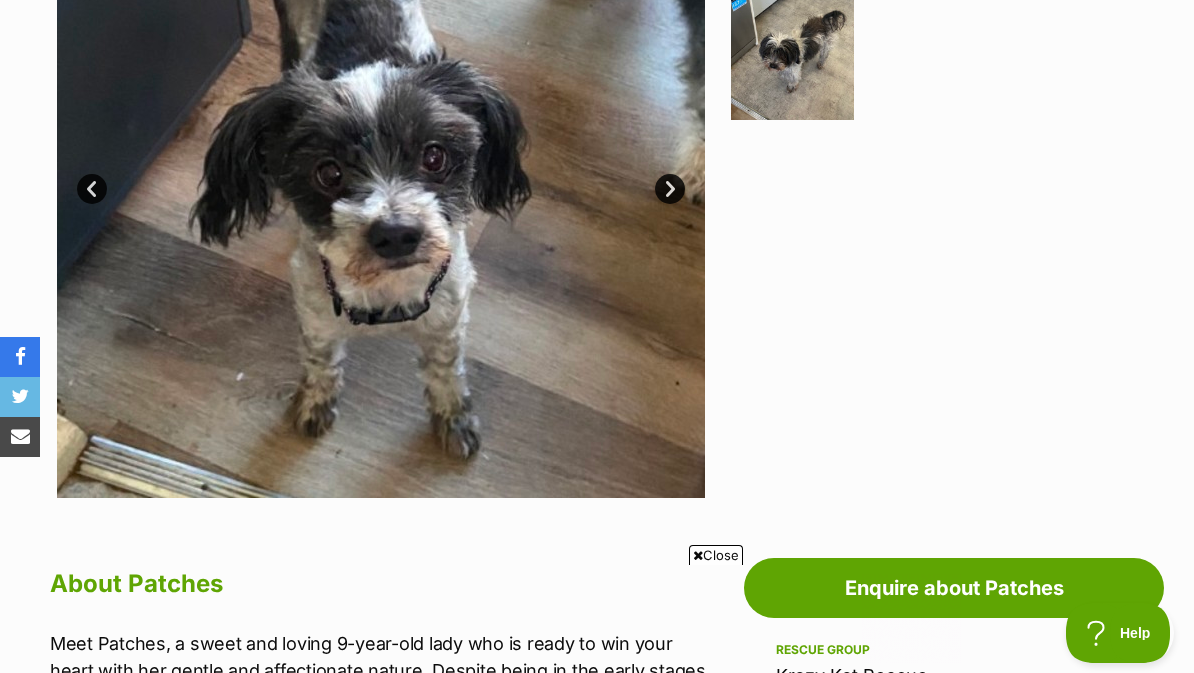scroll, scrollTop: 532, scrollLeft: 0, axis: vertical 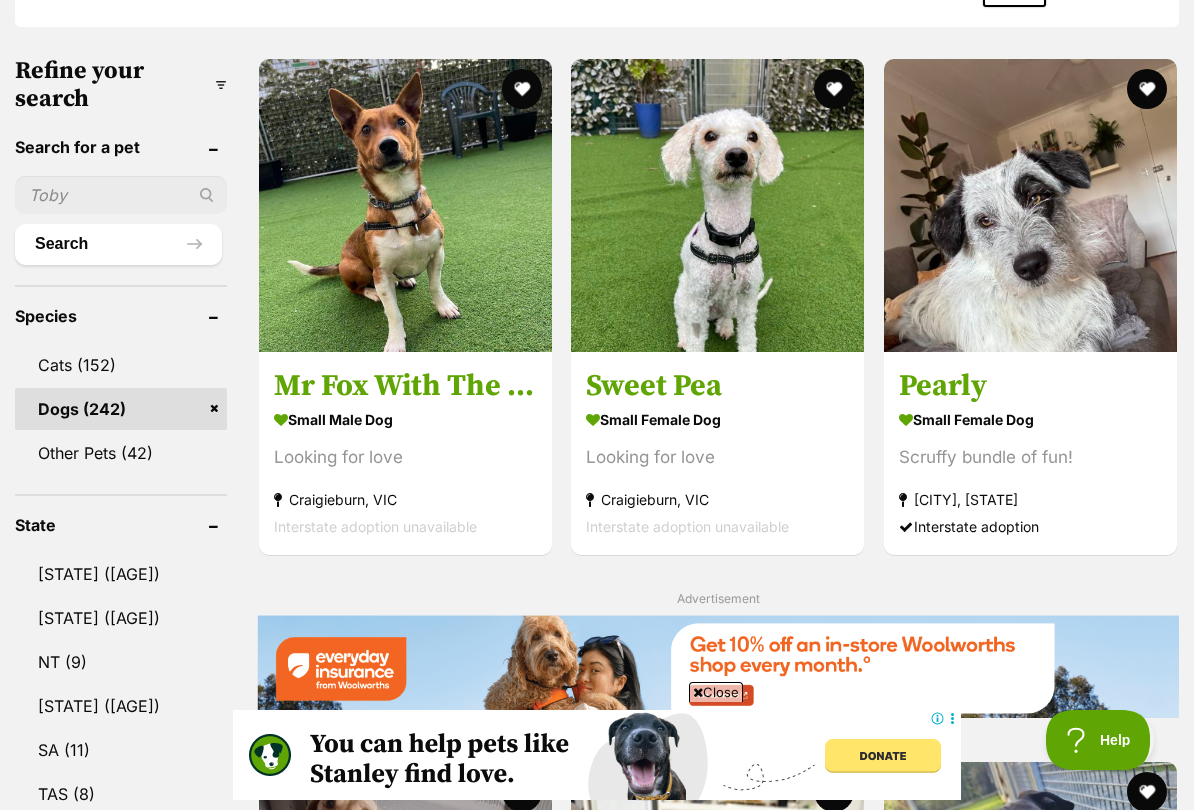 click at bounding box center [1030, 205] 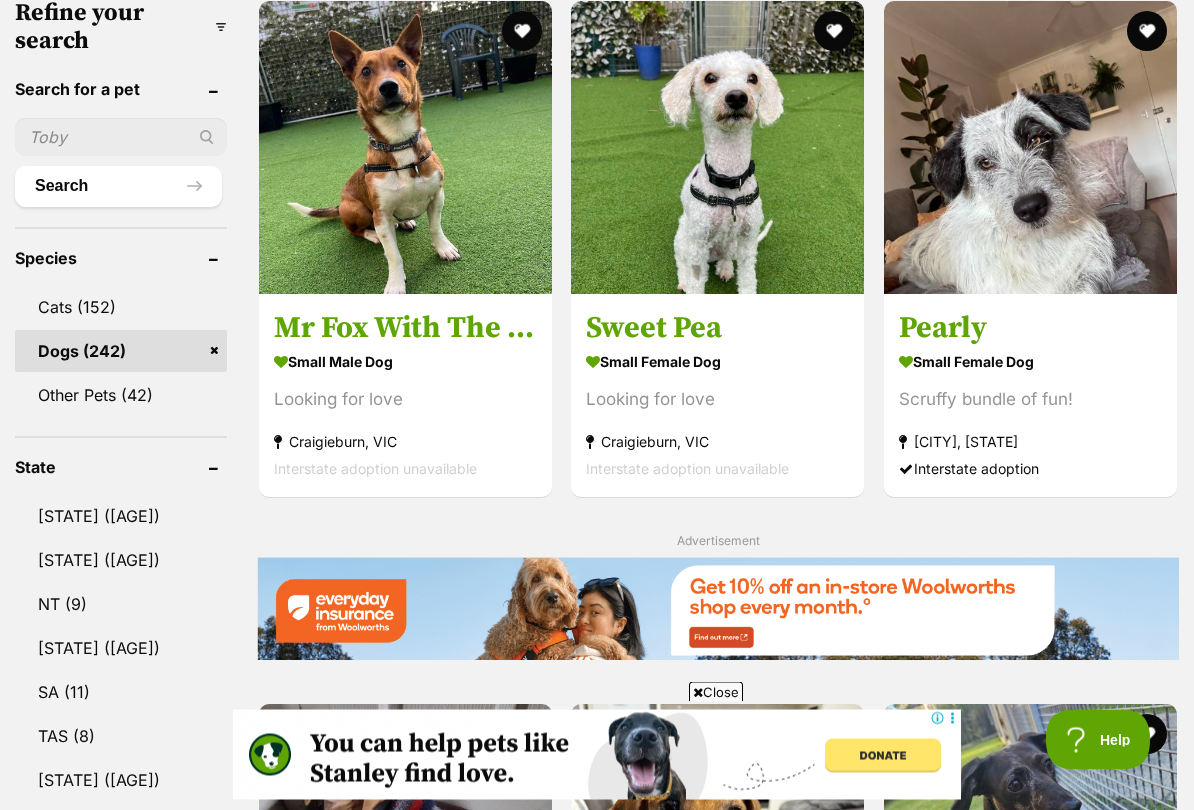 scroll, scrollTop: 700, scrollLeft: 0, axis: vertical 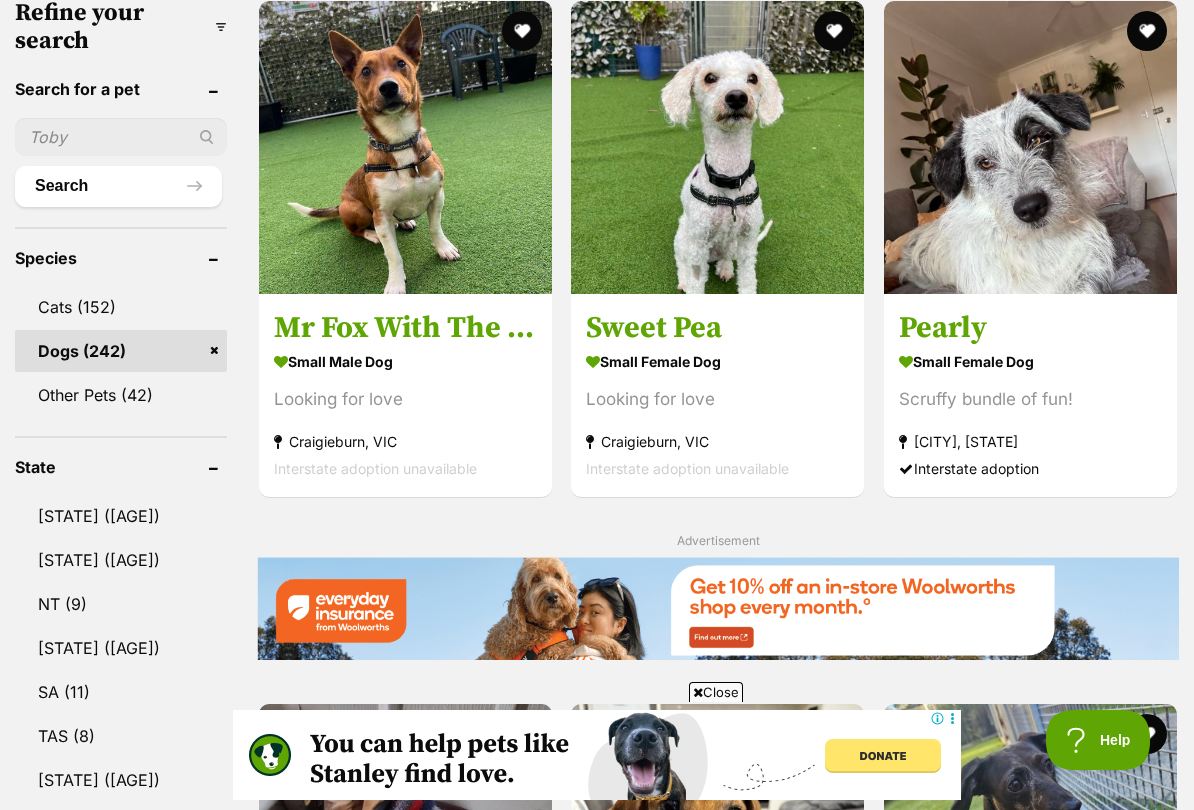 click at bounding box center [717, 147] 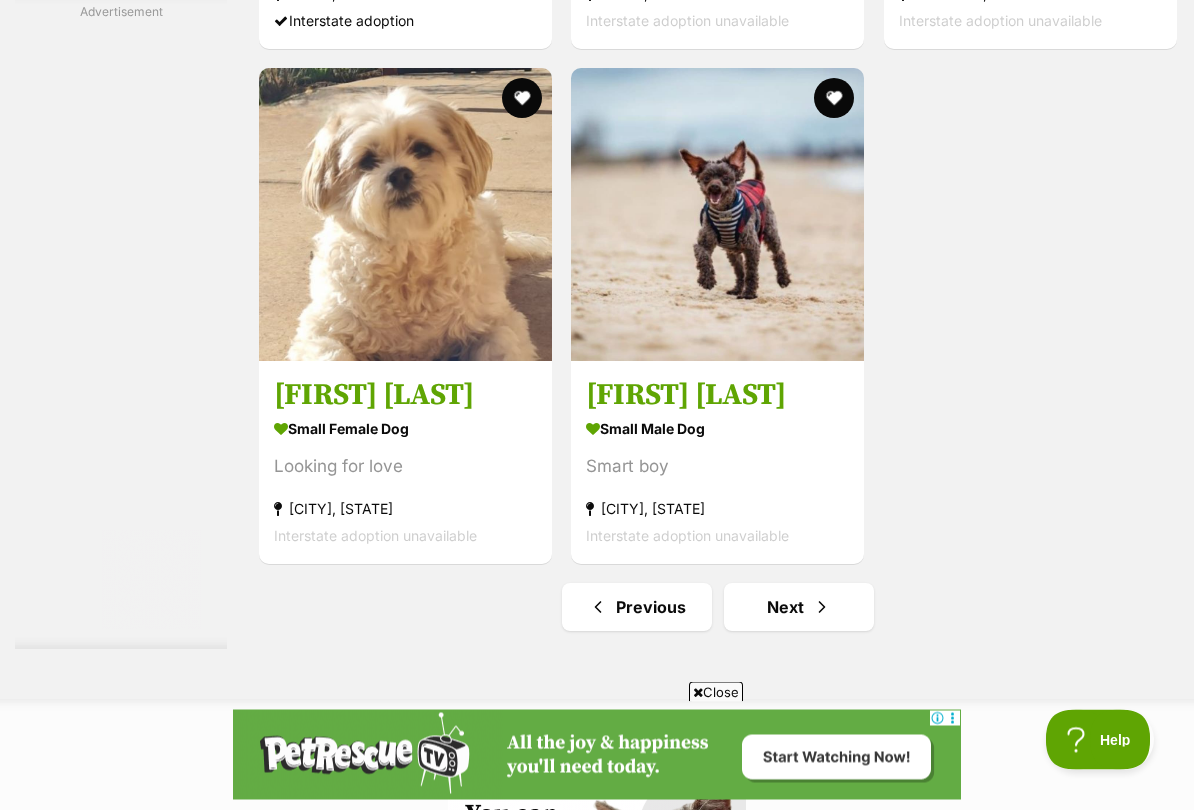 scroll, scrollTop: 3910, scrollLeft: 0, axis: vertical 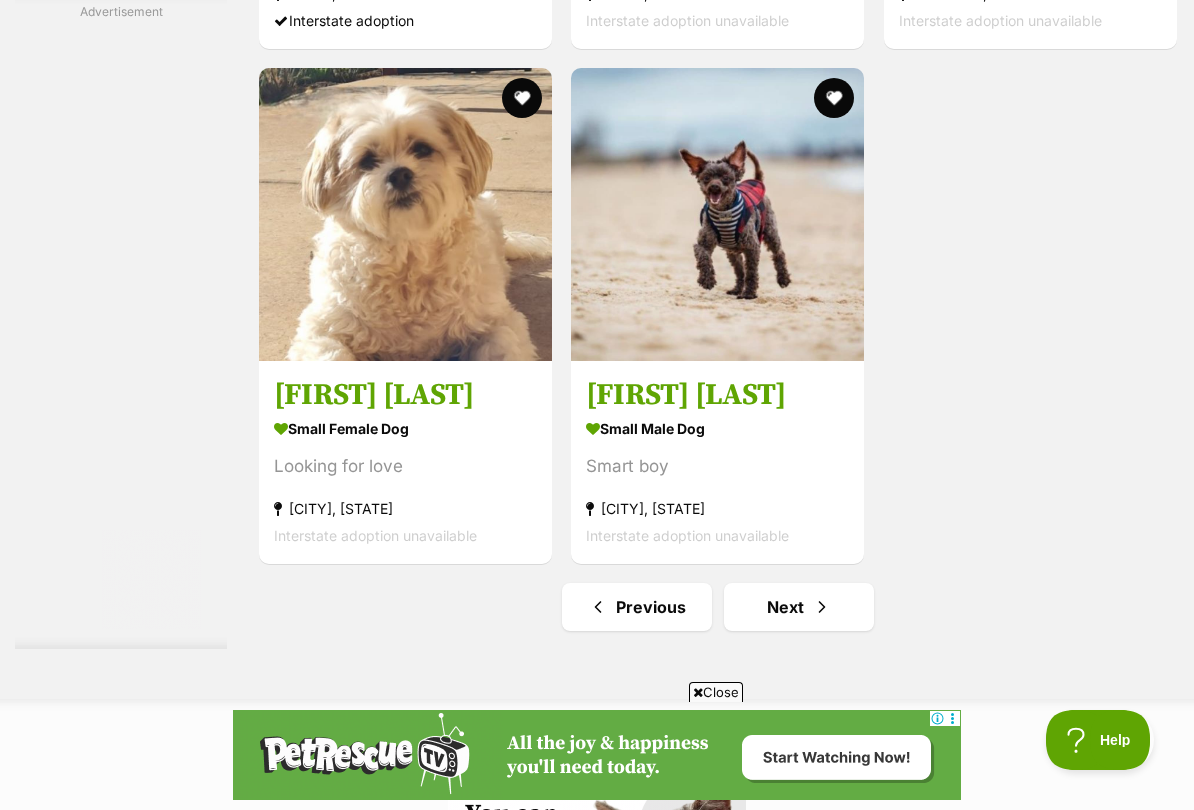 click at bounding box center (405, 214) 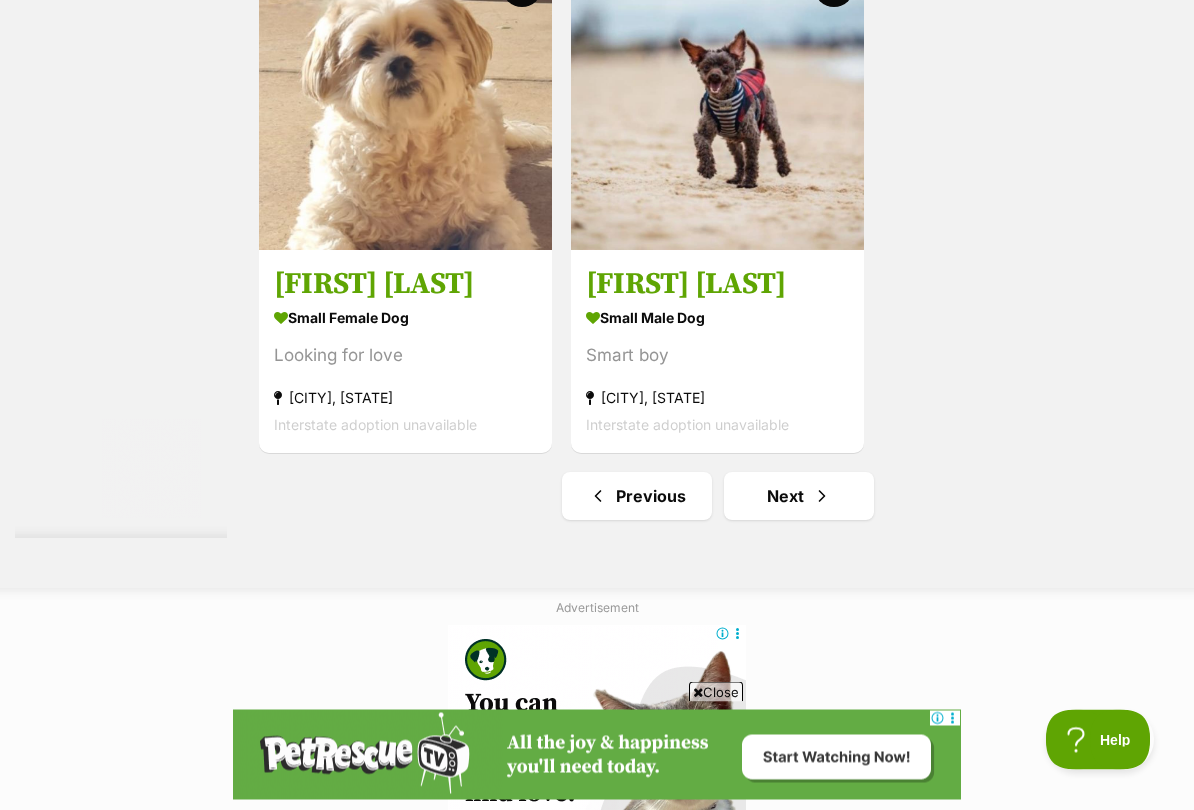 scroll, scrollTop: 4021, scrollLeft: 0, axis: vertical 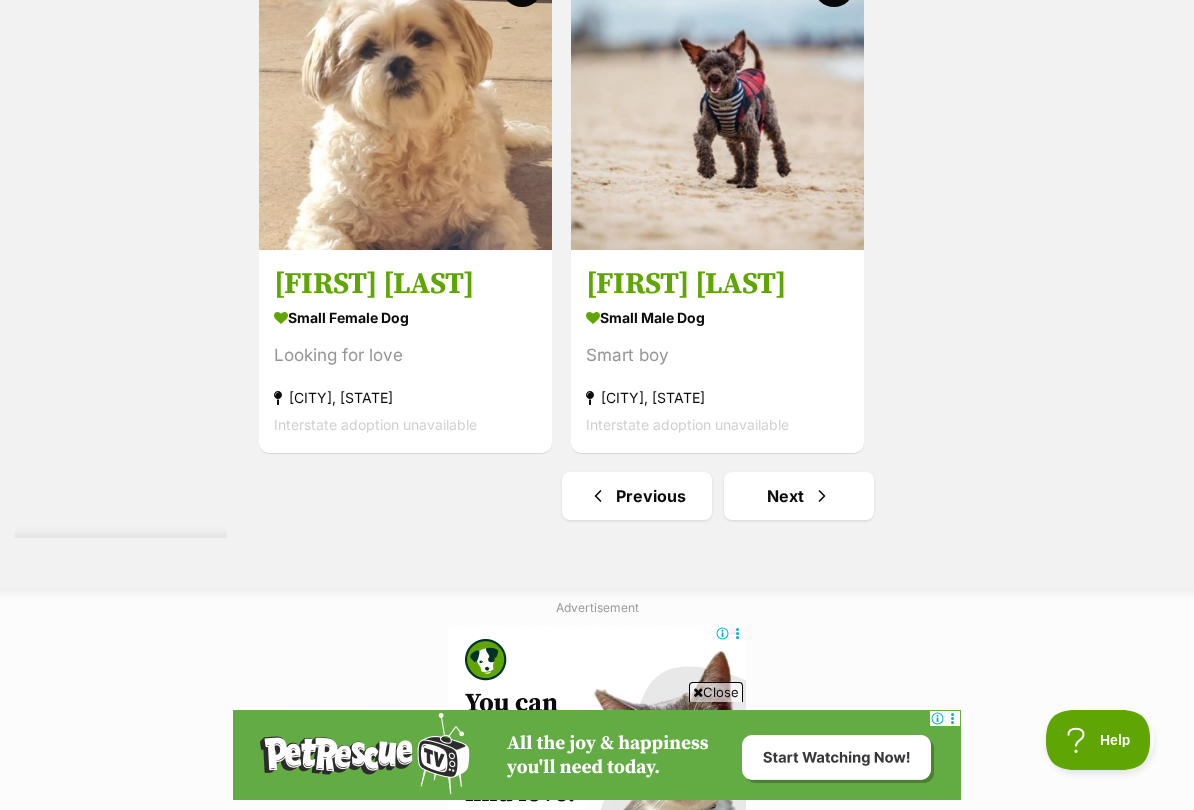 click on "Next" at bounding box center [799, 496] 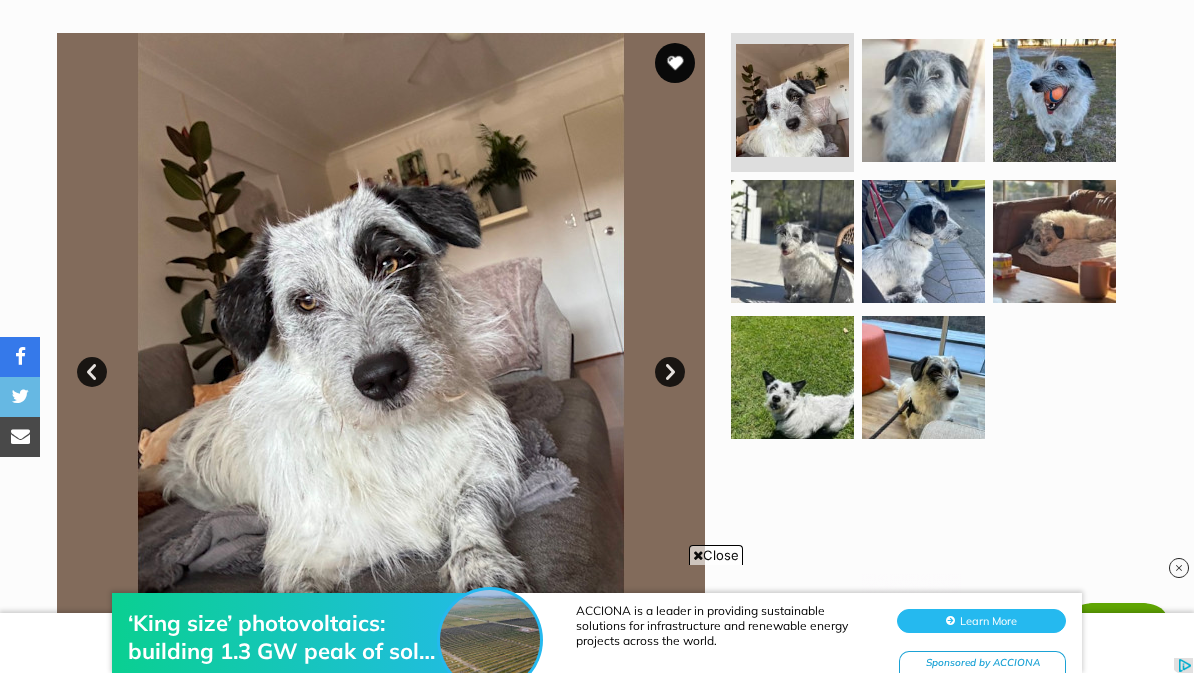 scroll, scrollTop: 0, scrollLeft: 0, axis: both 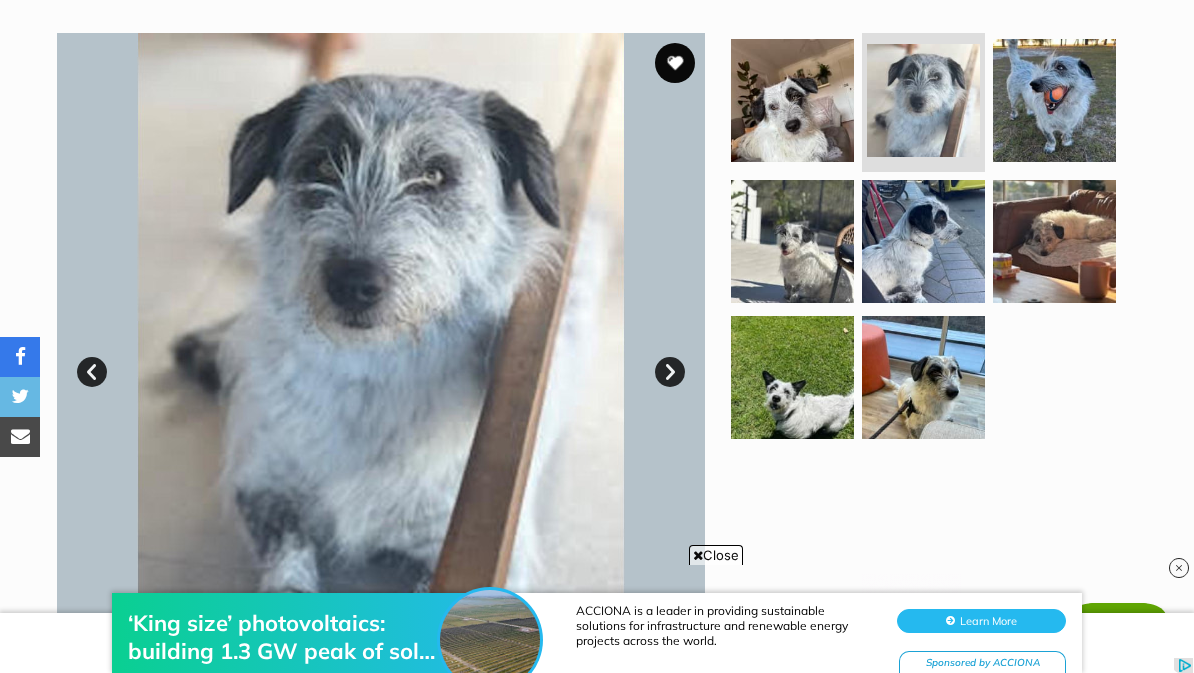 click on "Next" at bounding box center [670, 372] 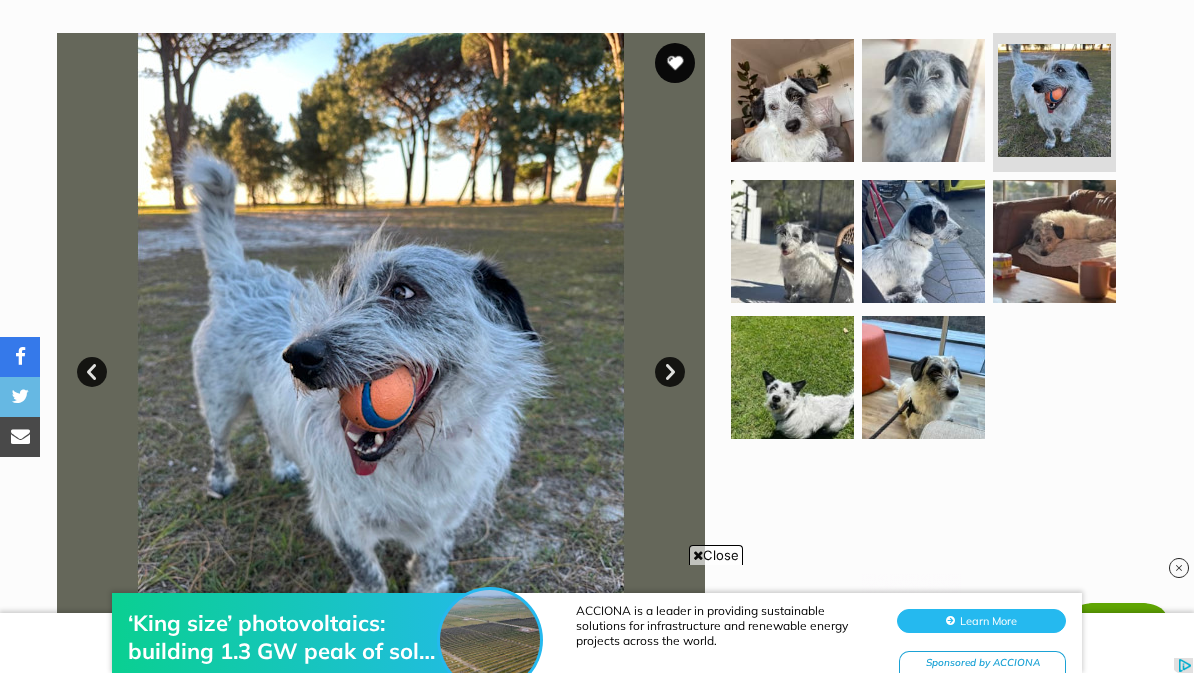 click on "Next" at bounding box center (670, 372) 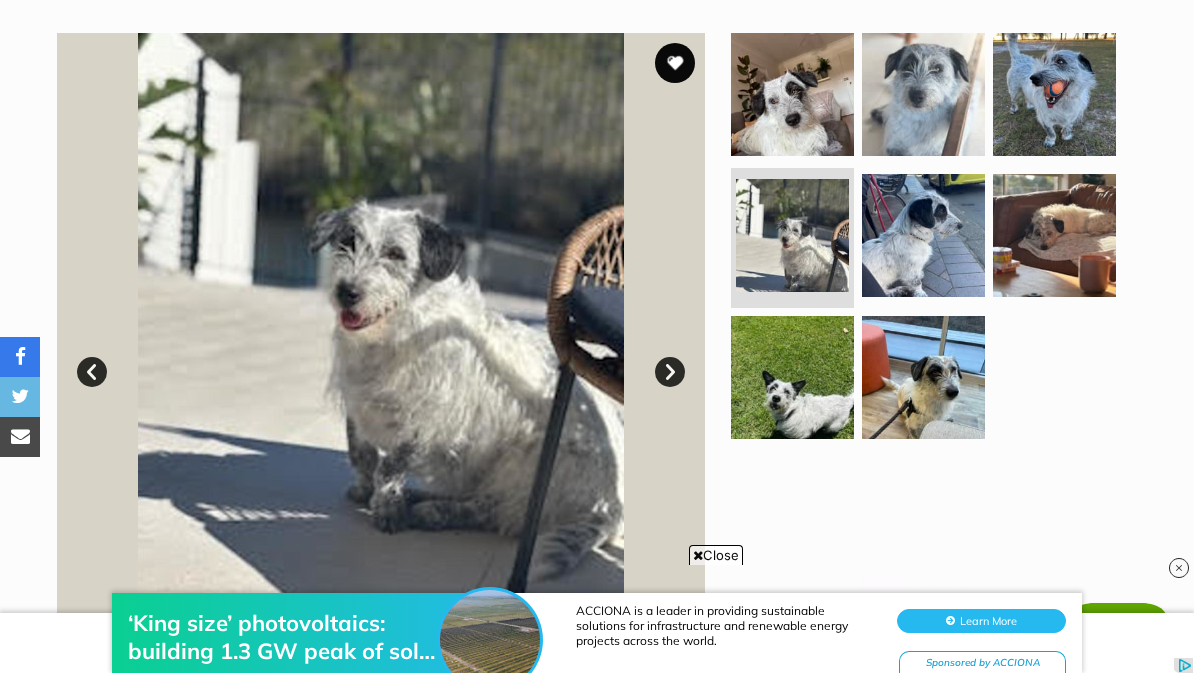 click on "Next" at bounding box center (670, 372) 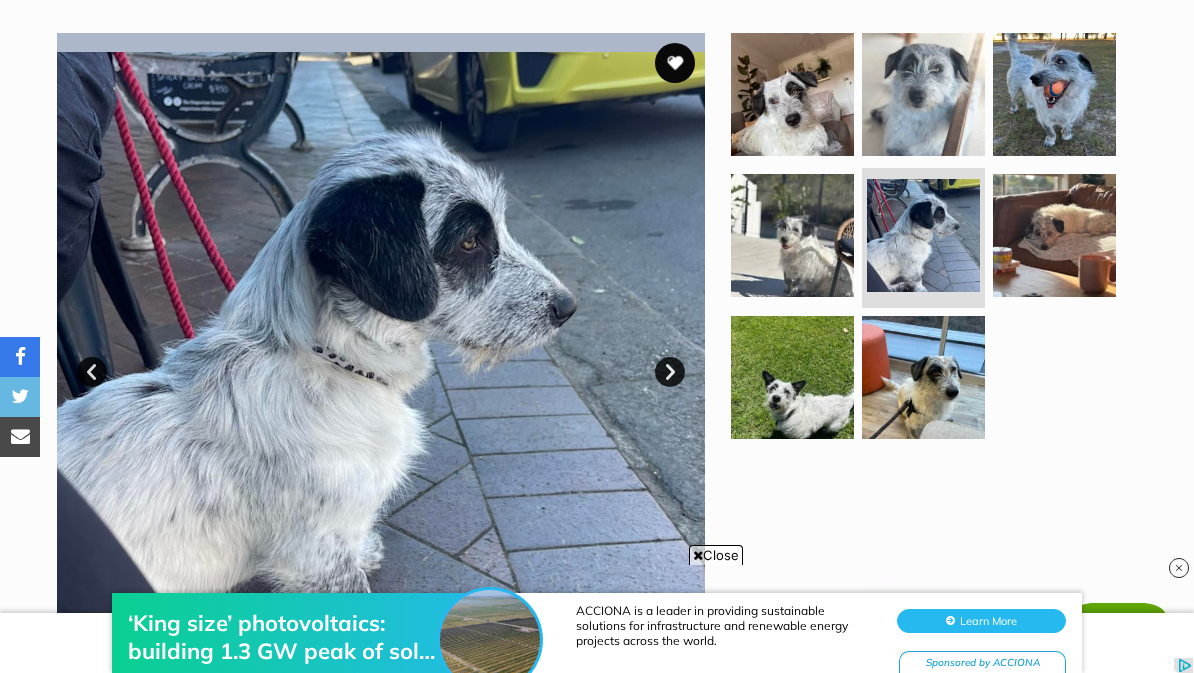 click on "Next" at bounding box center (670, 372) 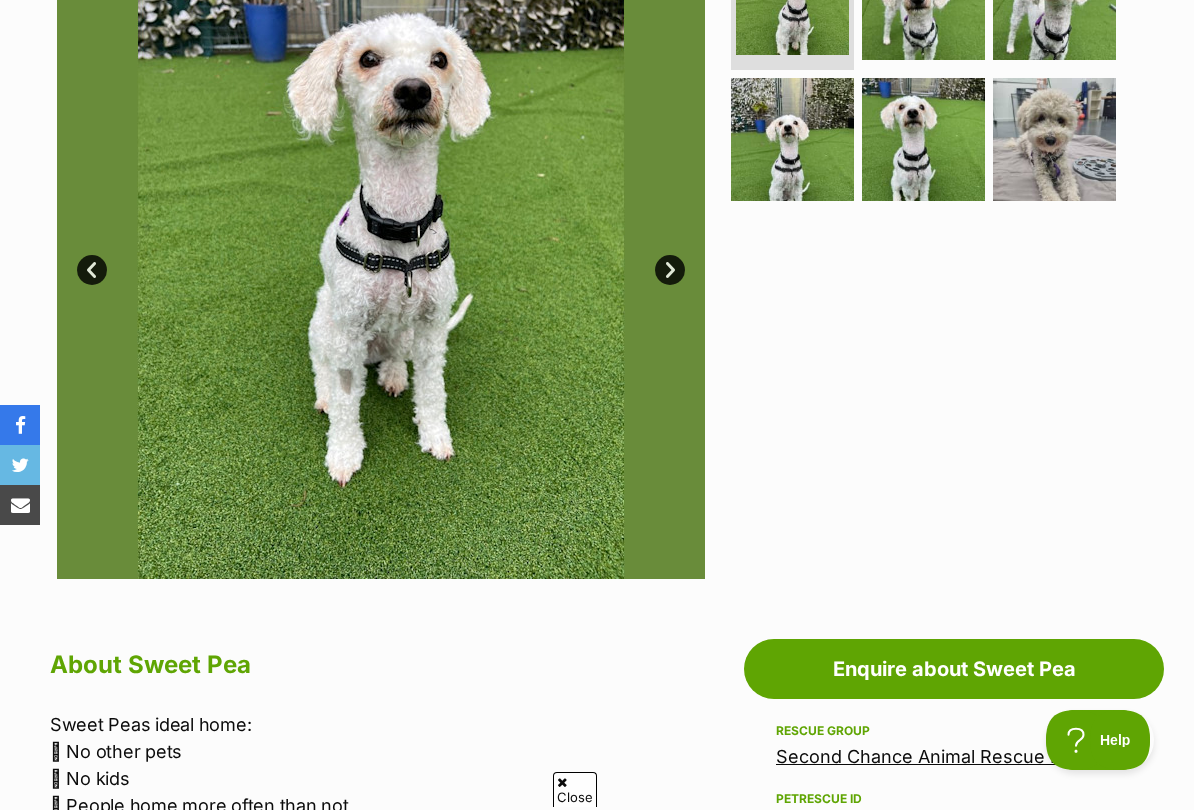 scroll, scrollTop: 0, scrollLeft: 0, axis: both 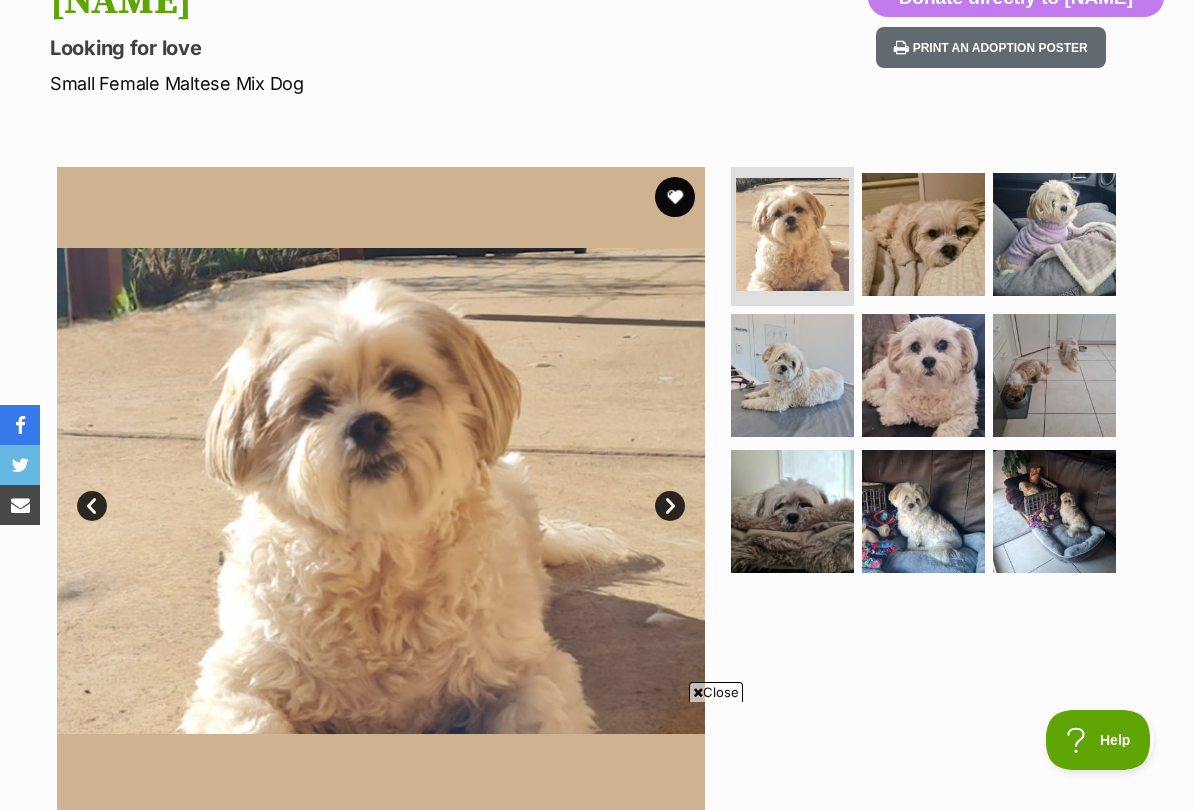 click on "Next" at bounding box center (670, 506) 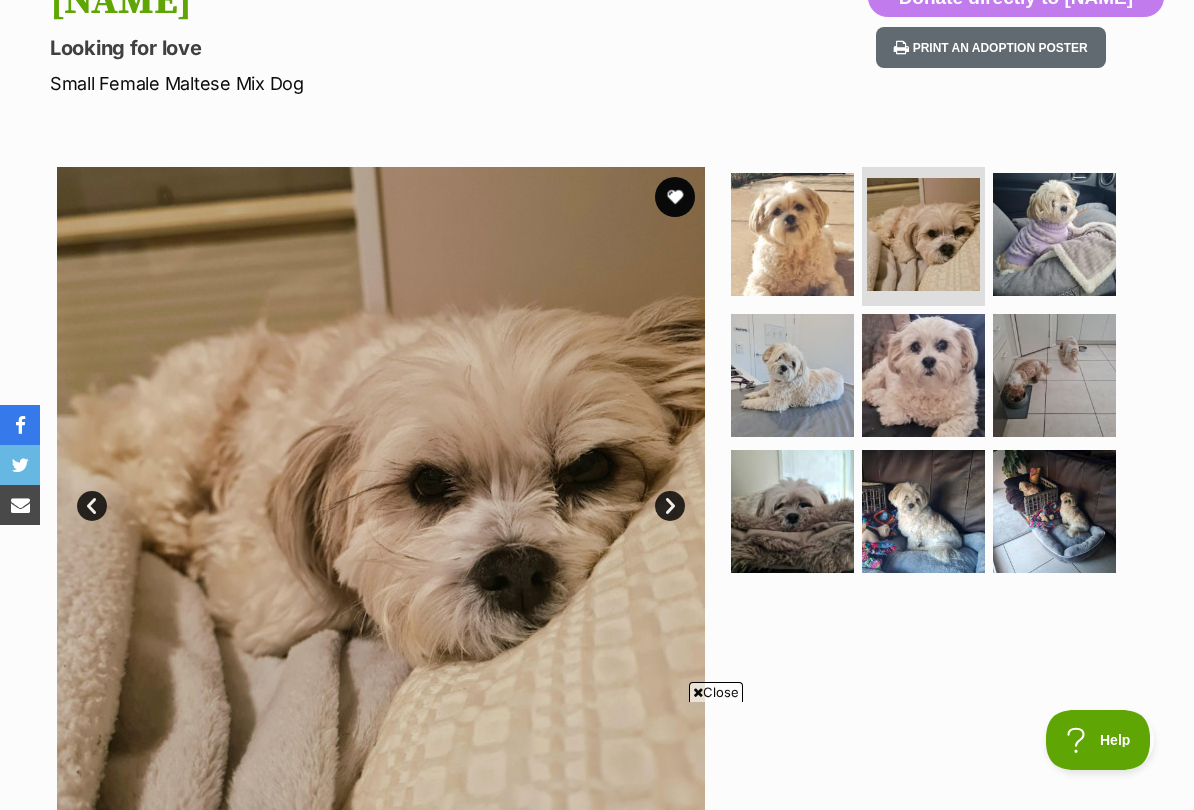 click on "Next" at bounding box center (670, 506) 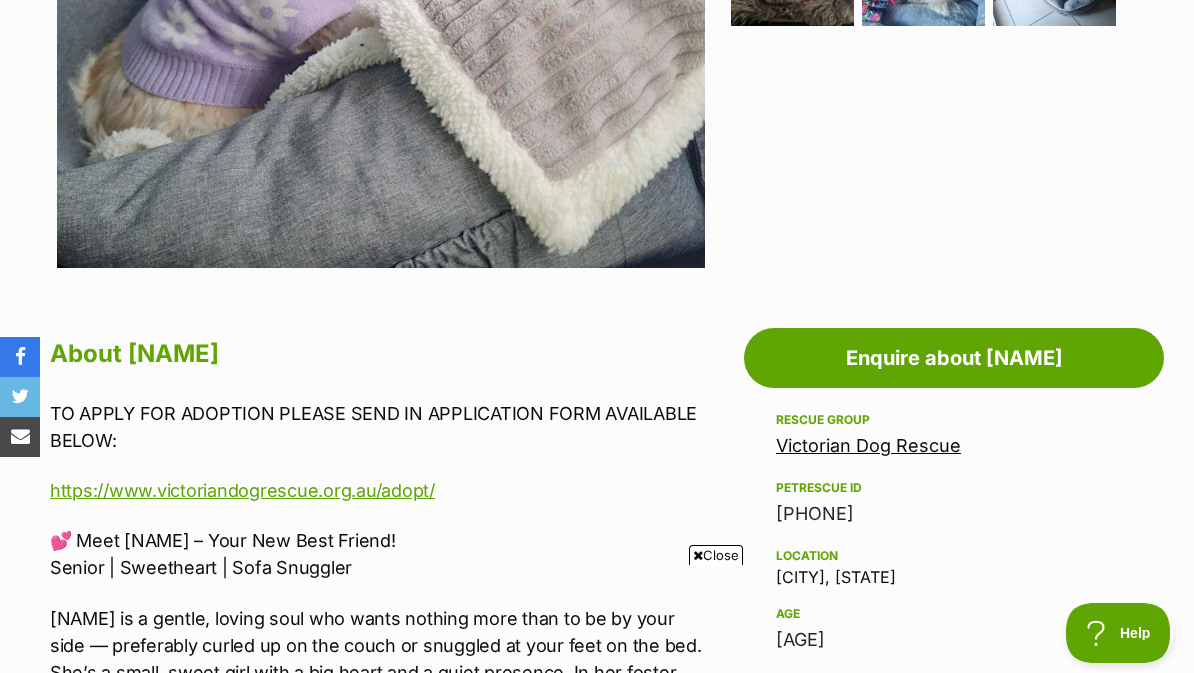 scroll, scrollTop: 767, scrollLeft: 0, axis: vertical 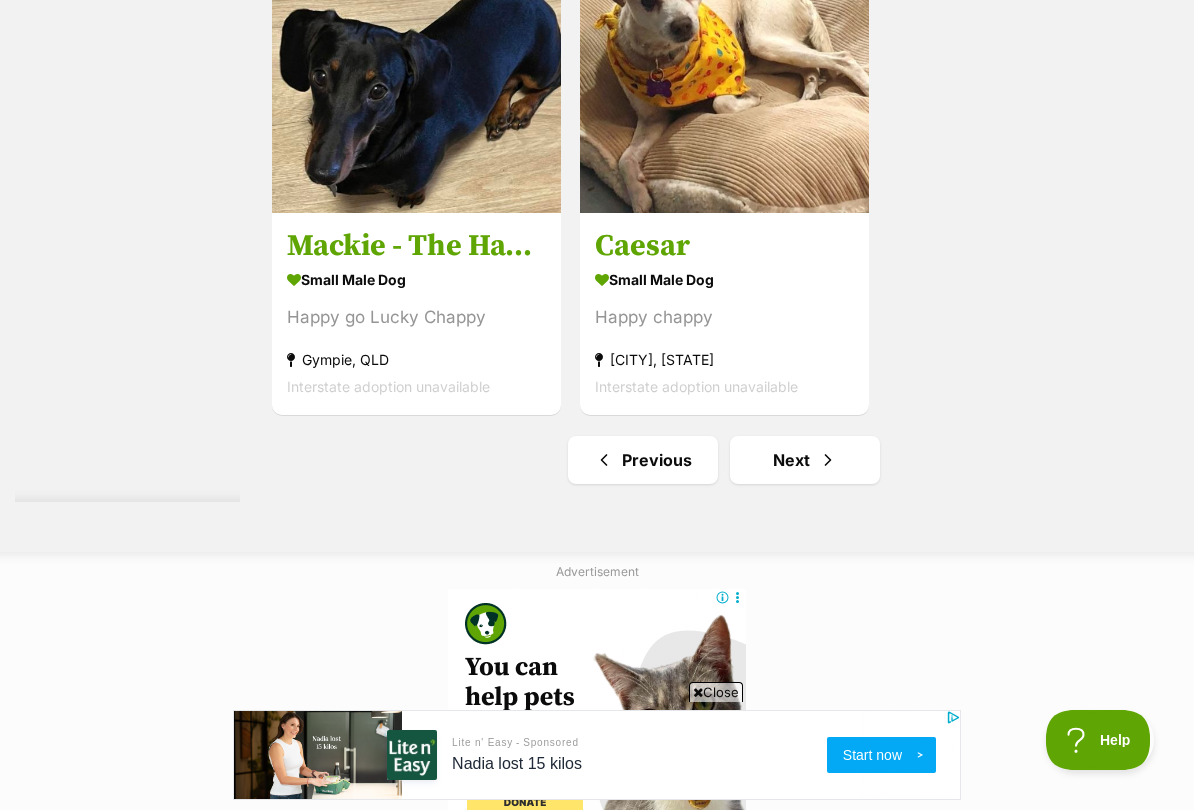 click on "Next" at bounding box center (805, 460) 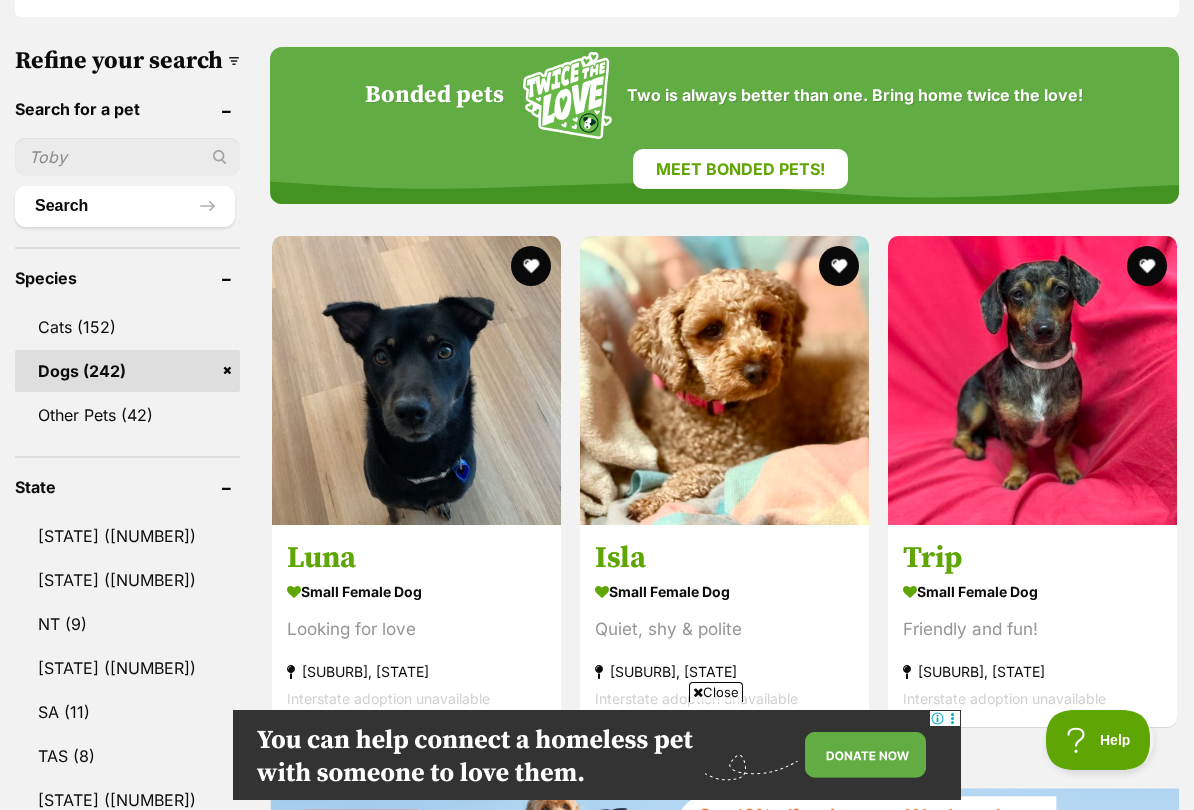 scroll, scrollTop: 0, scrollLeft: 0, axis: both 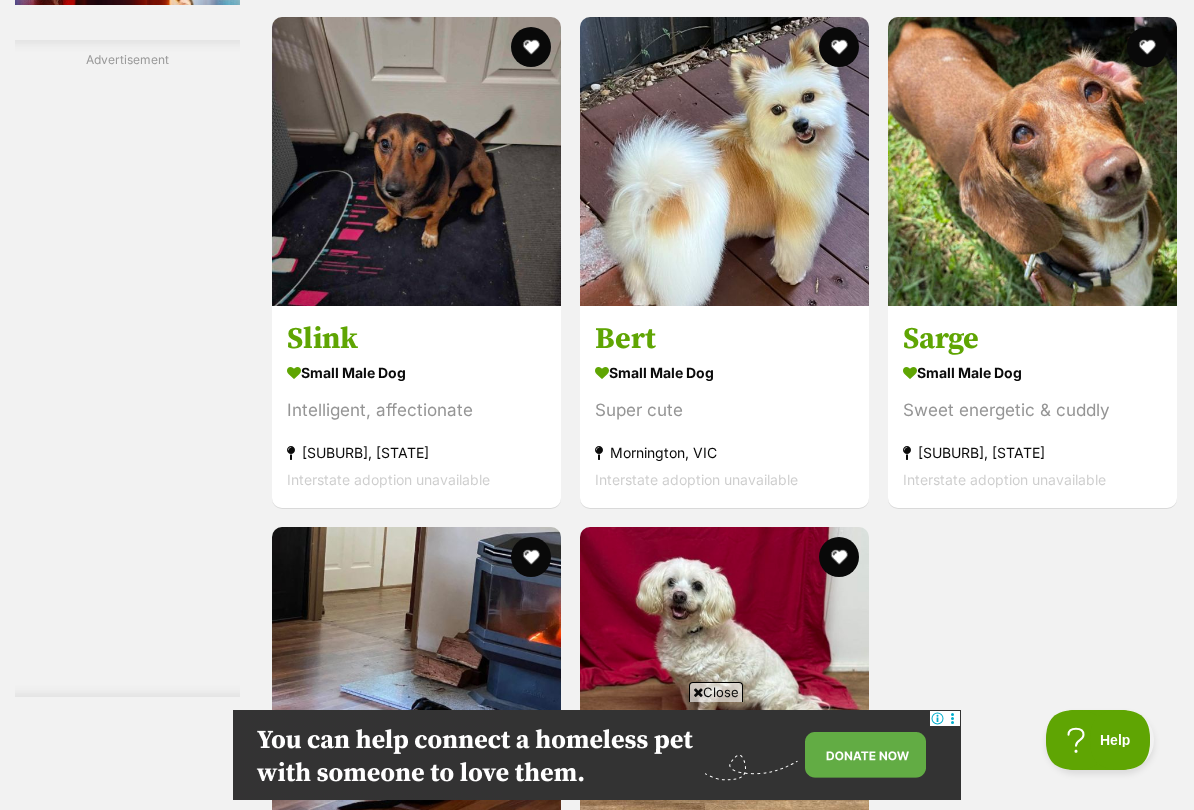 click at bounding box center [724, 161] 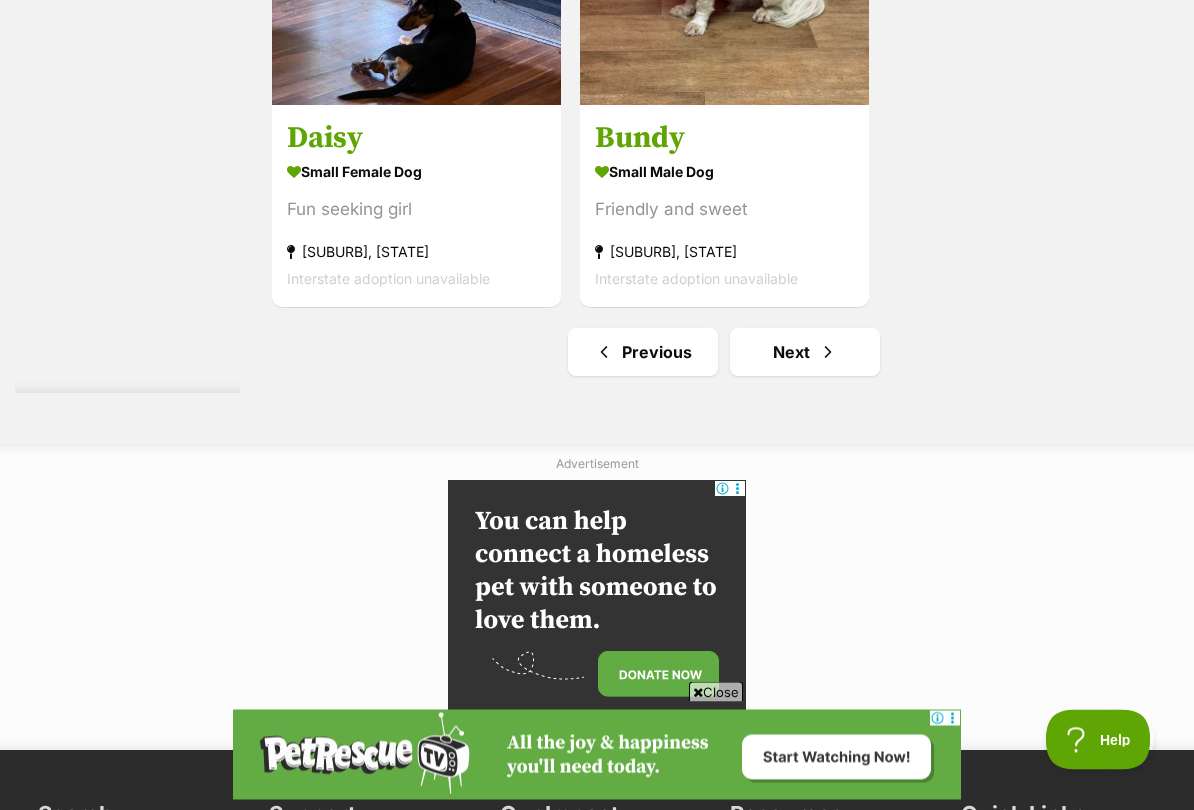 scroll, scrollTop: 4321, scrollLeft: 0, axis: vertical 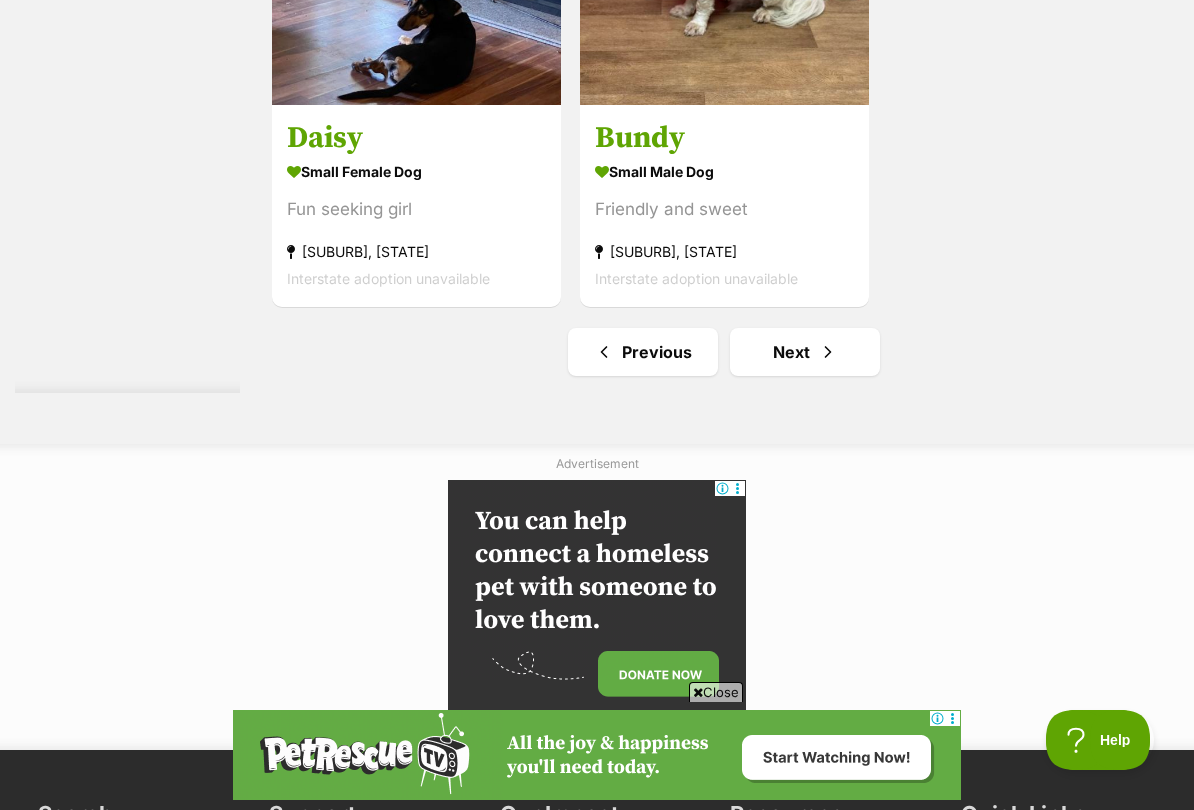 click on "Next" at bounding box center (805, 352) 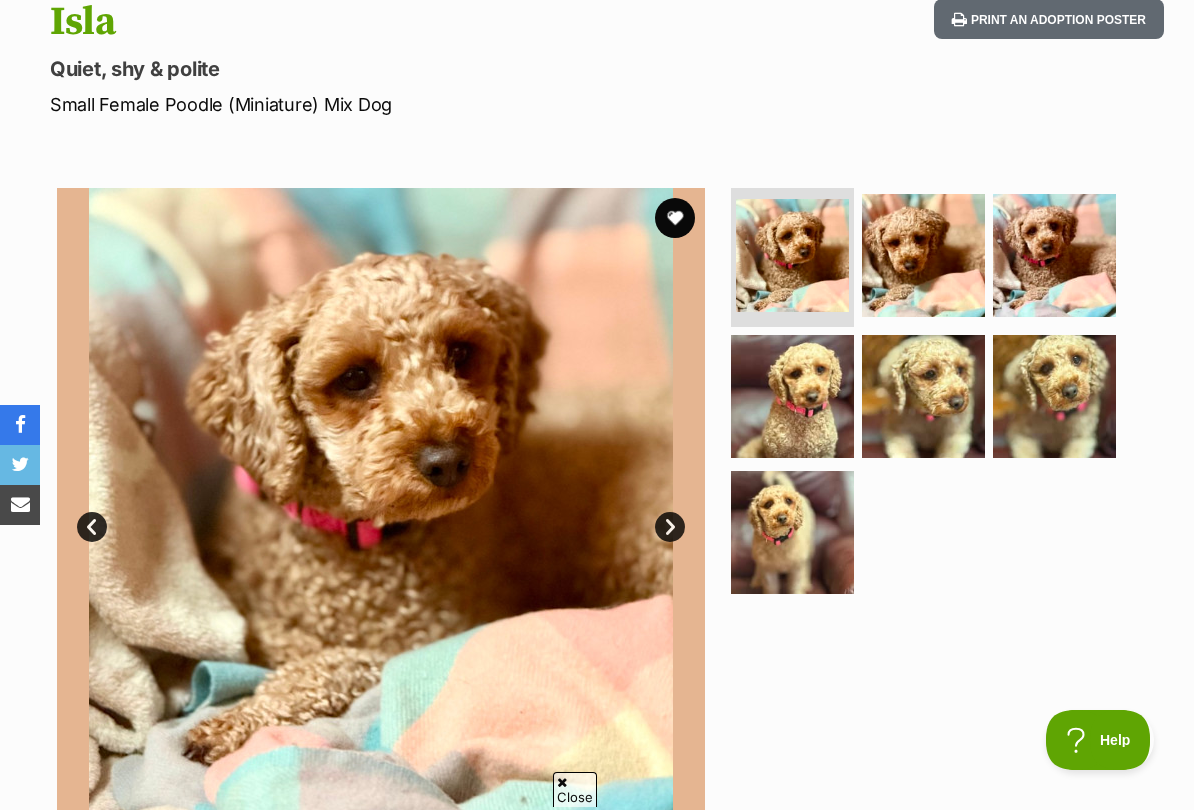 scroll, scrollTop: 0, scrollLeft: 0, axis: both 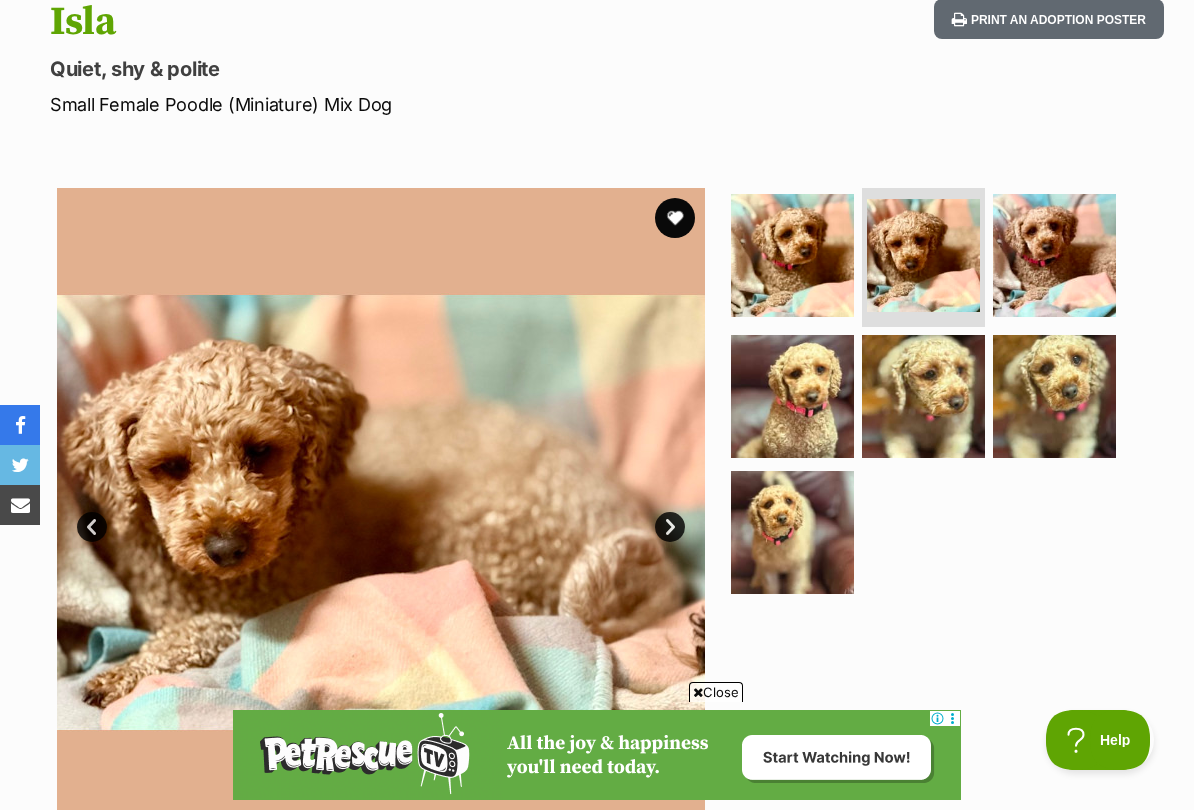 click on "Next" at bounding box center (670, 527) 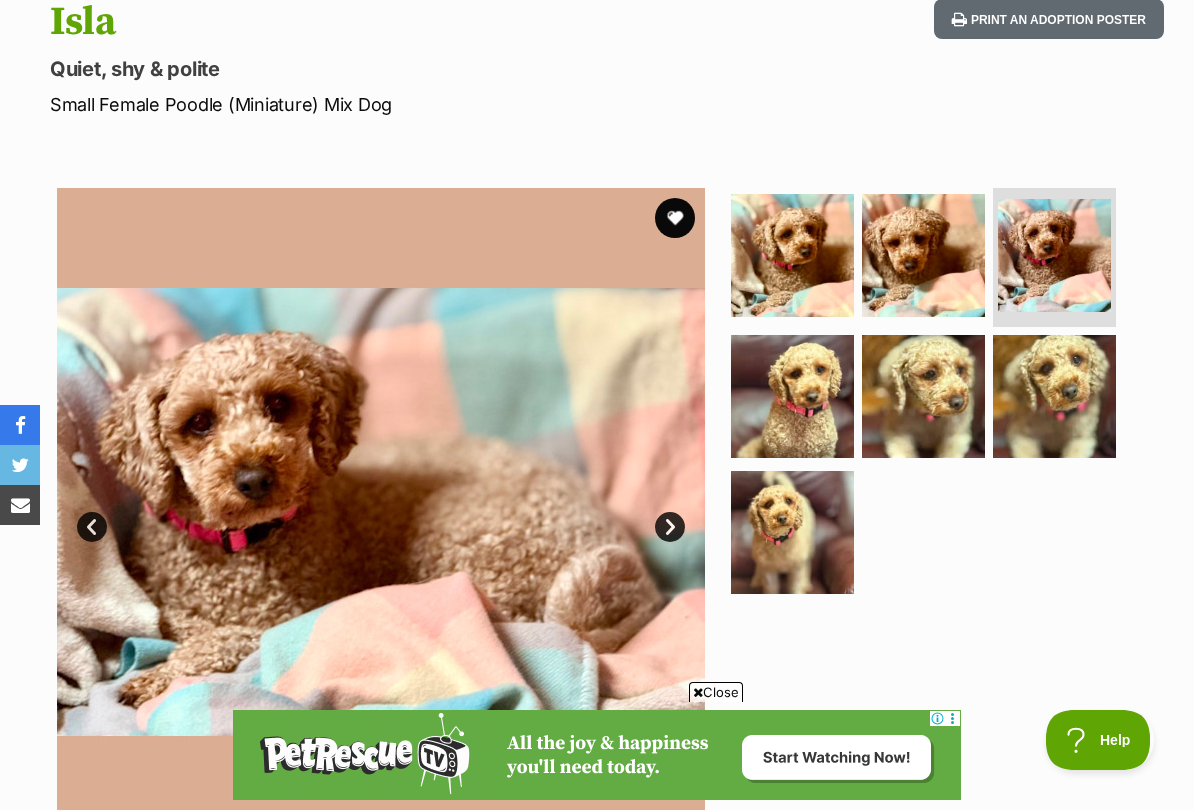 click at bounding box center [381, 512] 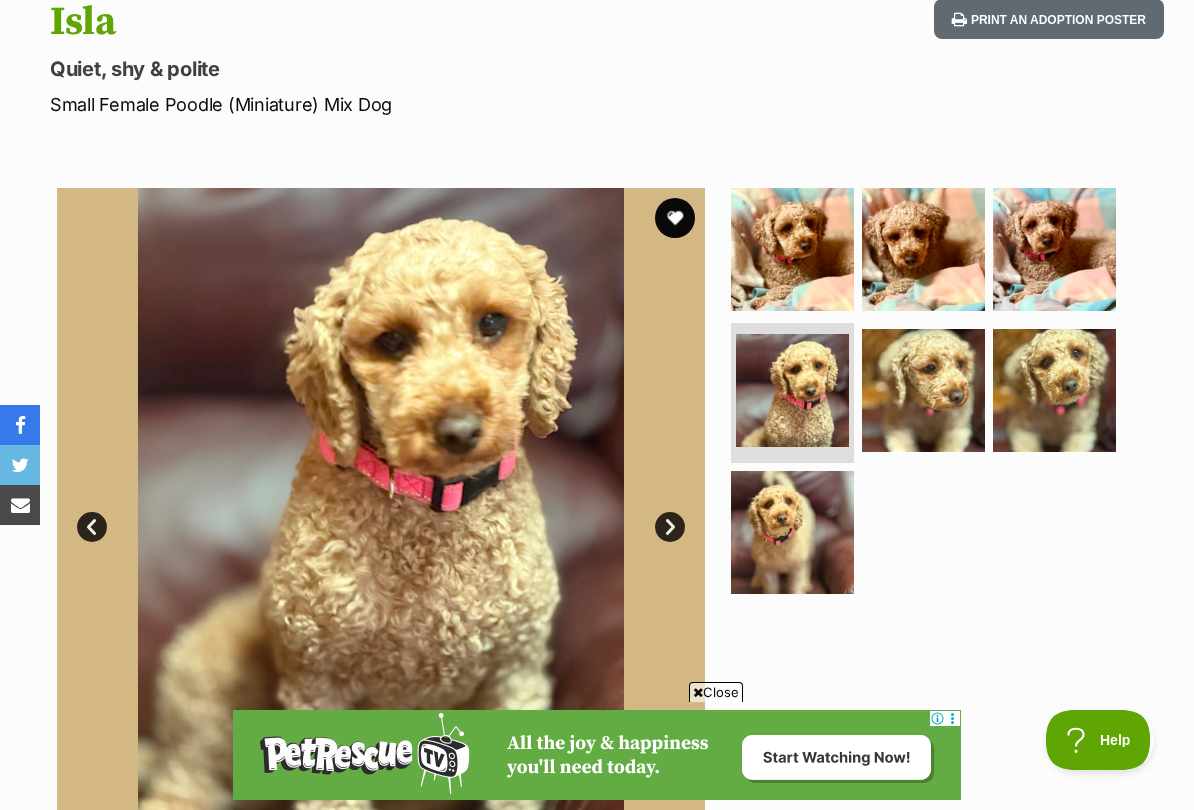 click on "Next" at bounding box center (670, 527) 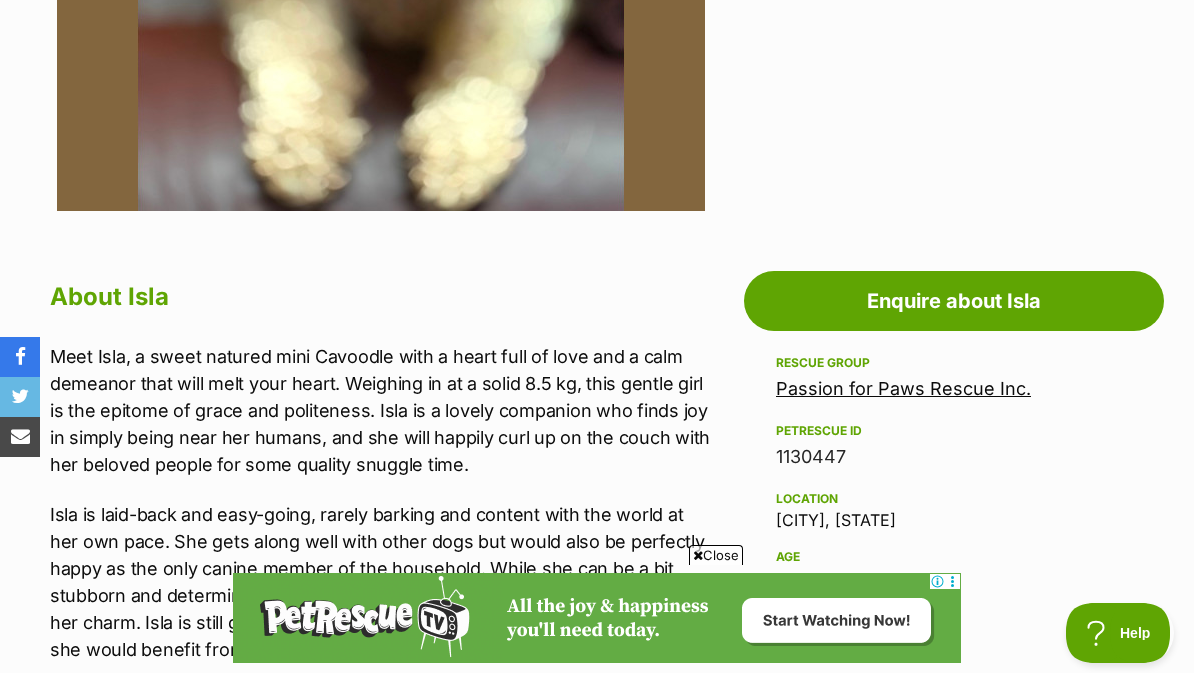 scroll, scrollTop: 840, scrollLeft: 0, axis: vertical 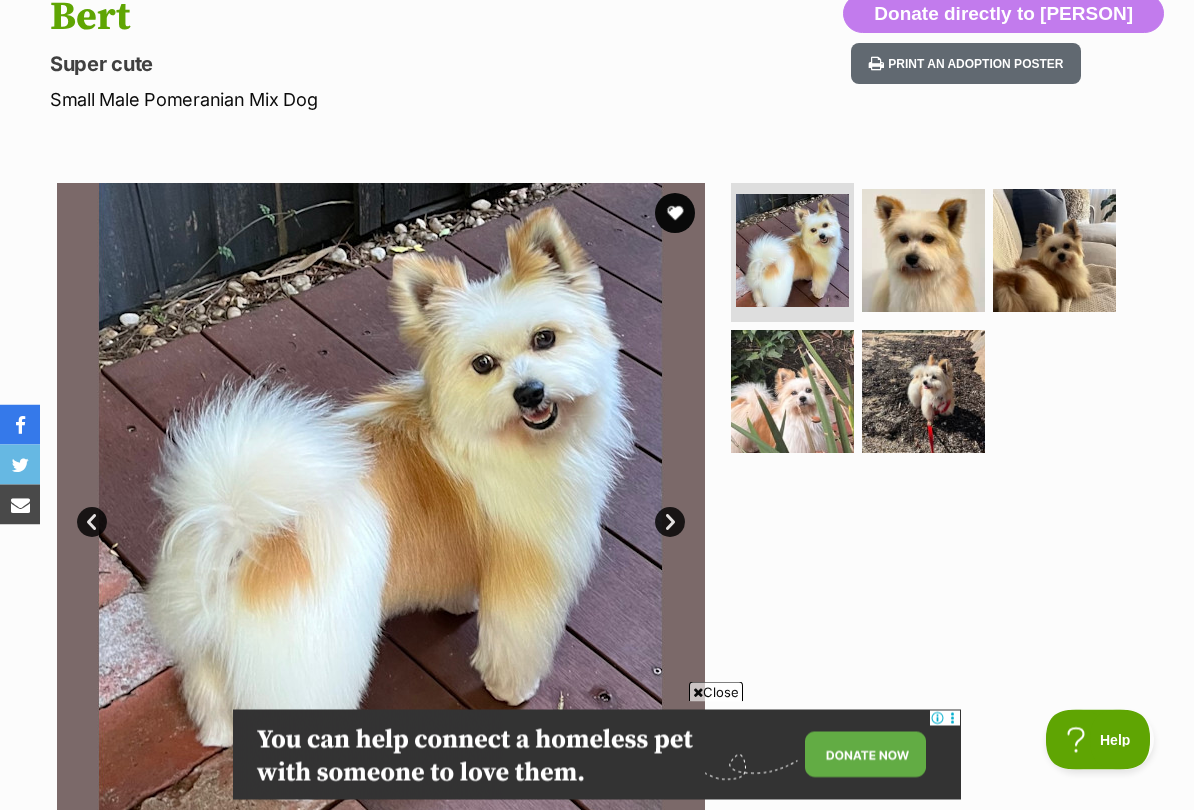 click on "Next" at bounding box center (670, 523) 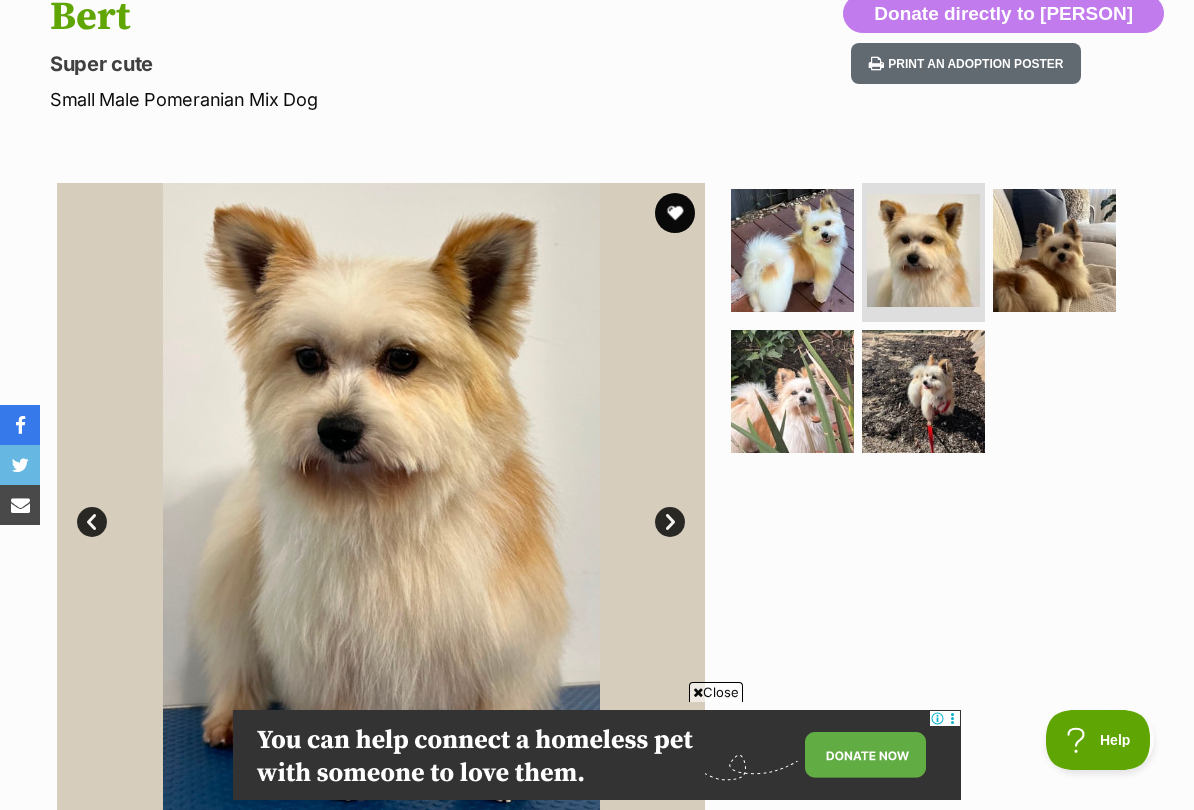 scroll, scrollTop: 0, scrollLeft: 0, axis: both 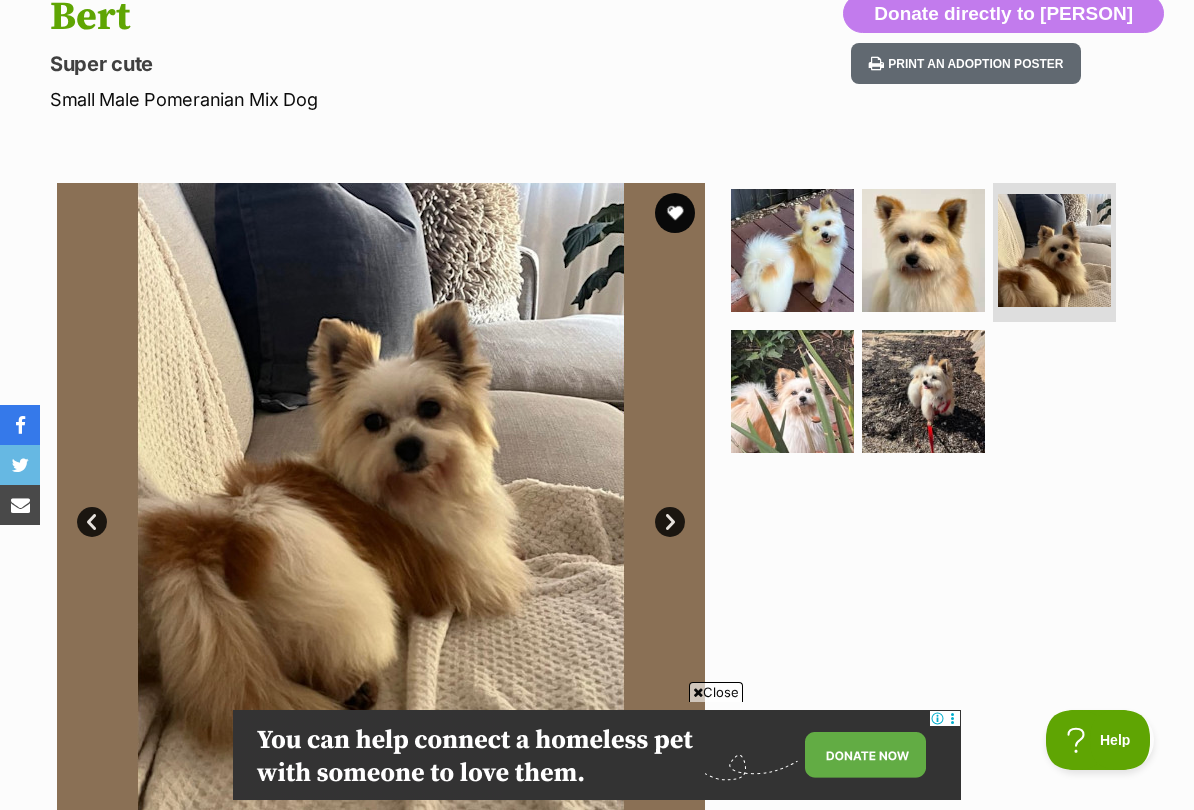 click on "Next" at bounding box center [670, 522] 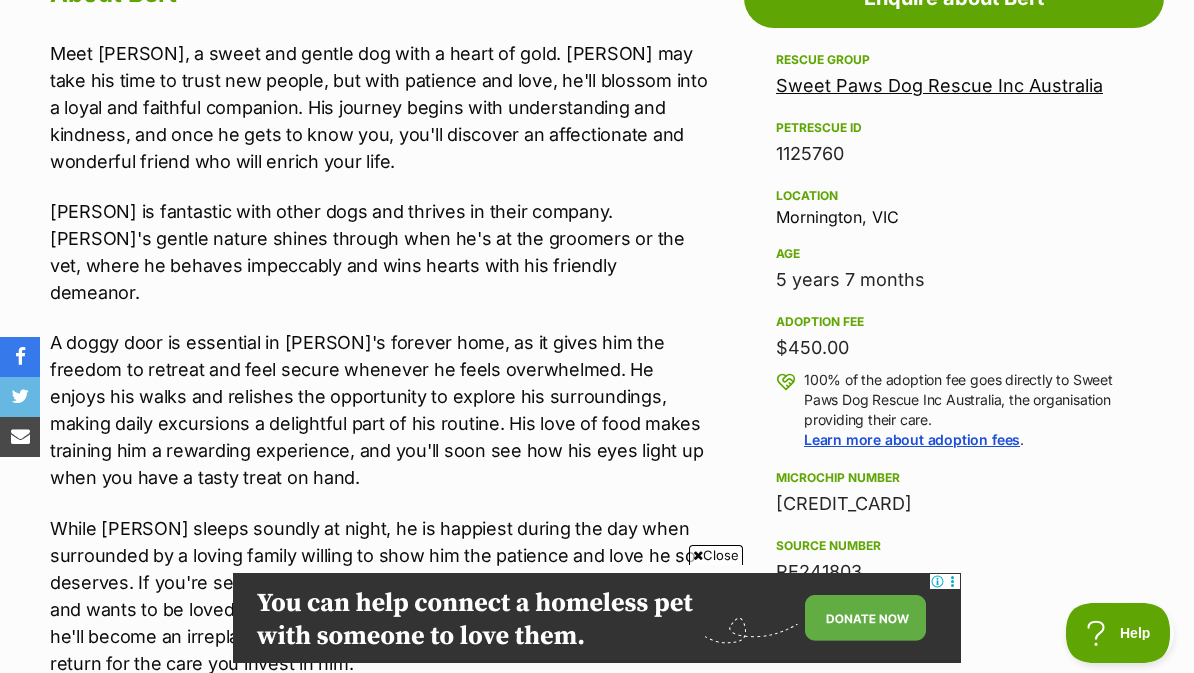 scroll, scrollTop: 1117, scrollLeft: 0, axis: vertical 